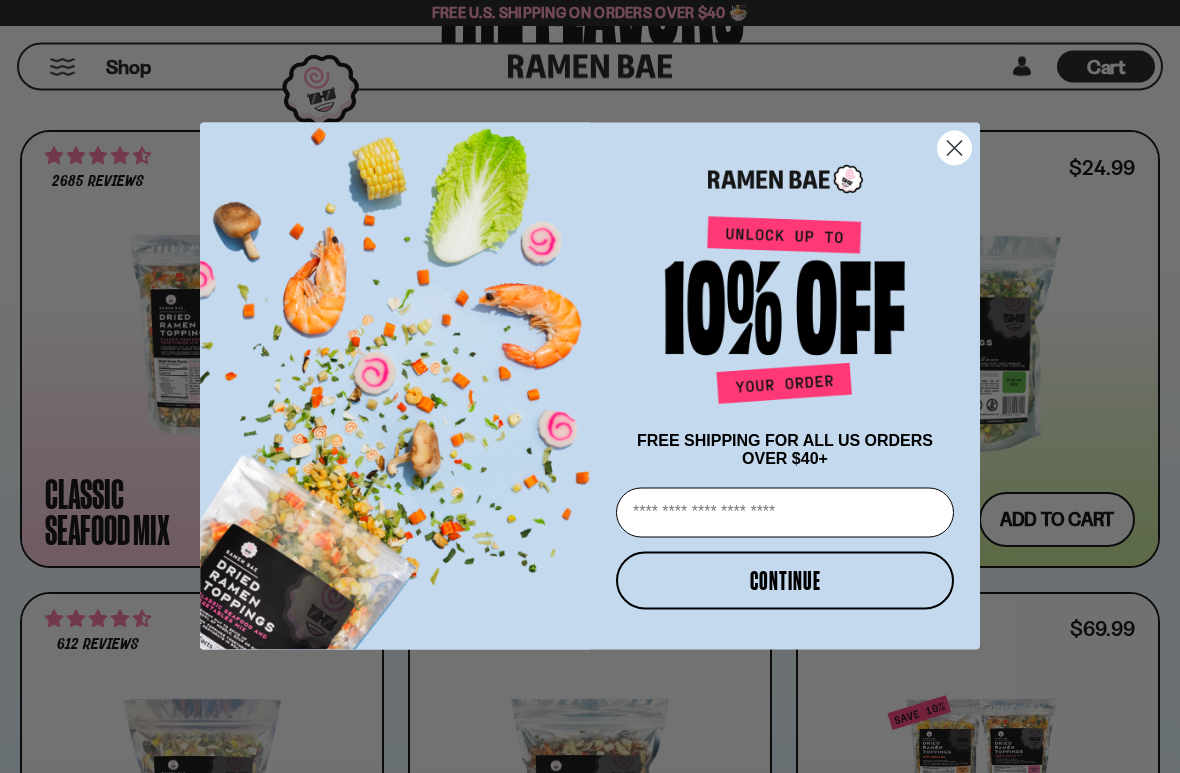 scroll, scrollTop: 953, scrollLeft: 0, axis: vertical 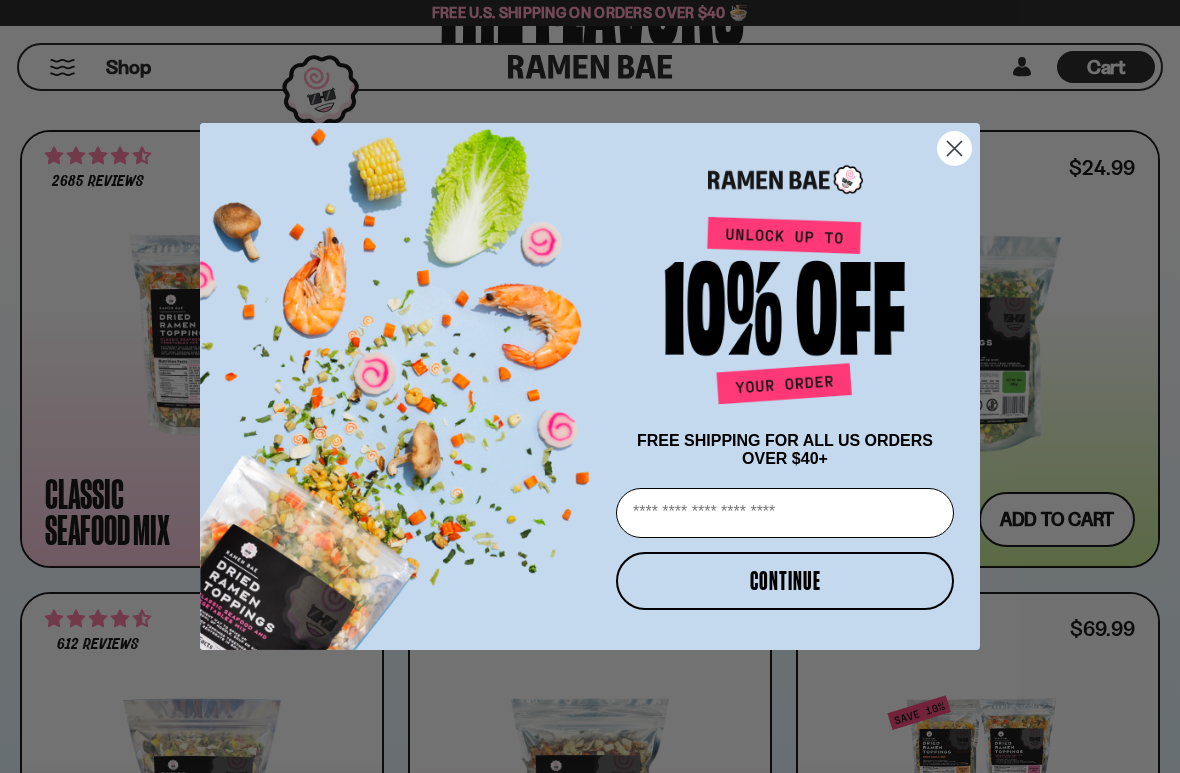 click on "Email" at bounding box center [785, 513] 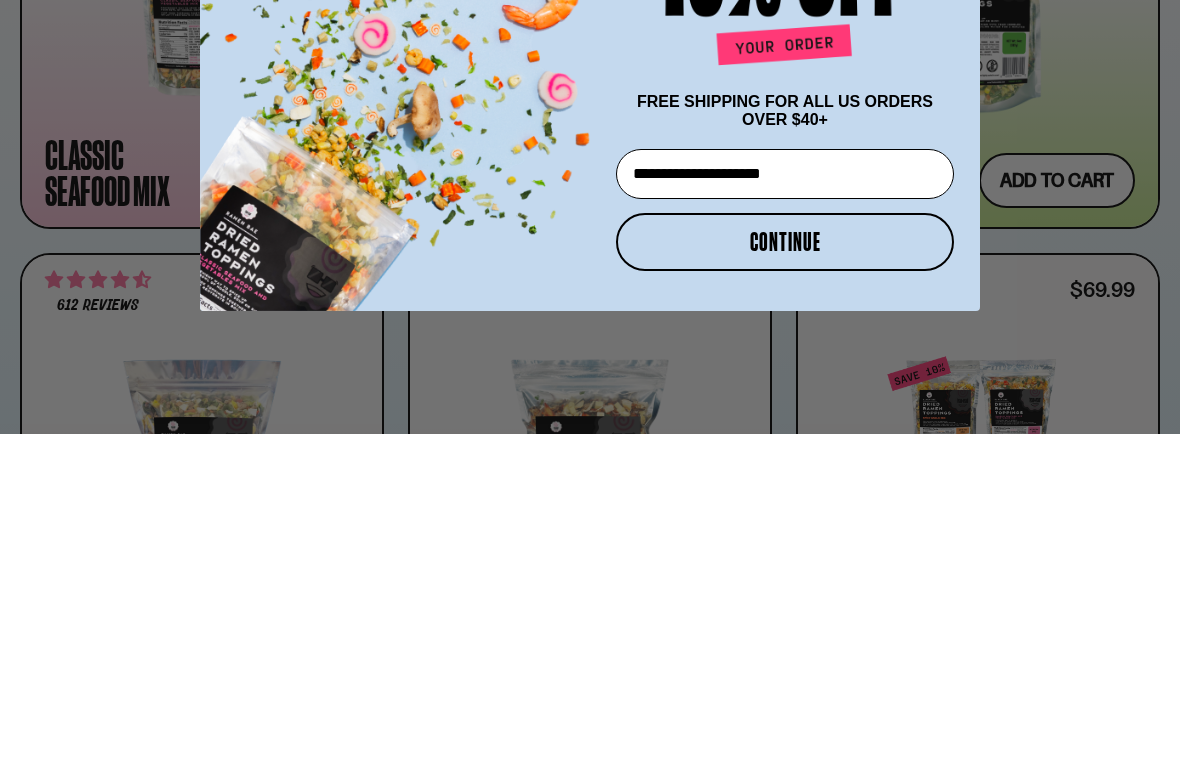 type on "**********" 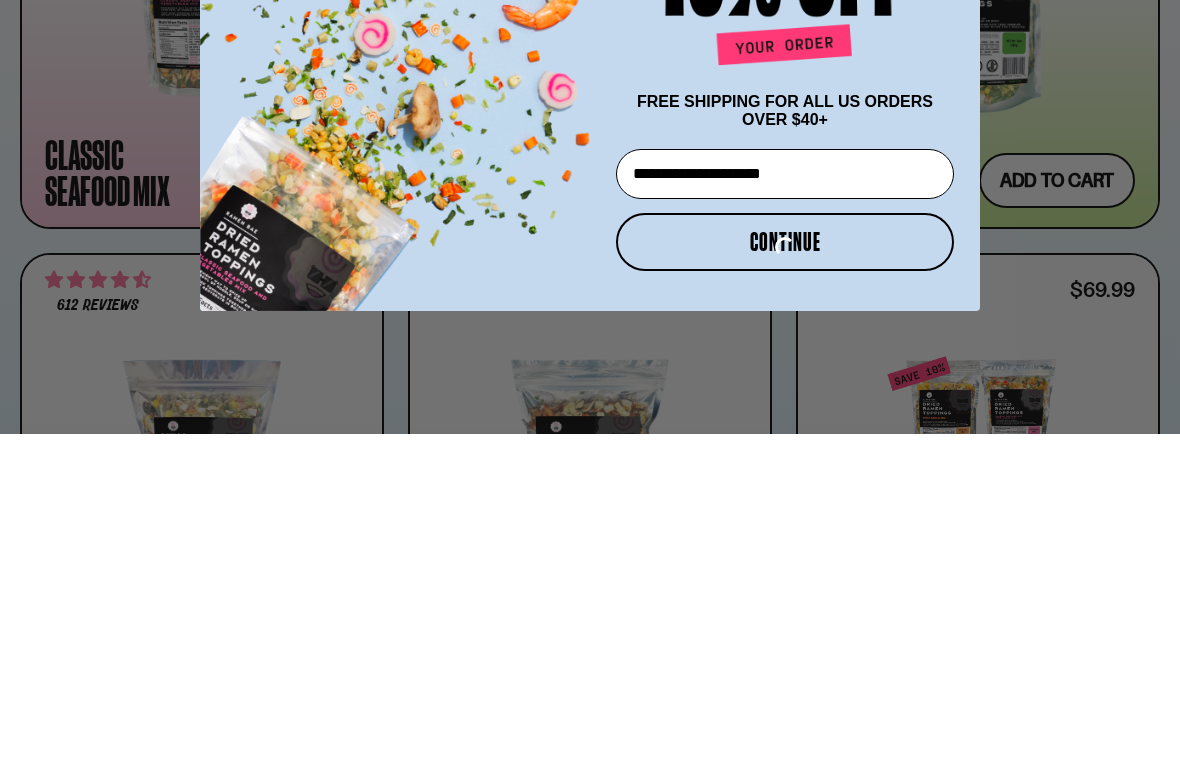 scroll, scrollTop: 1292, scrollLeft: 0, axis: vertical 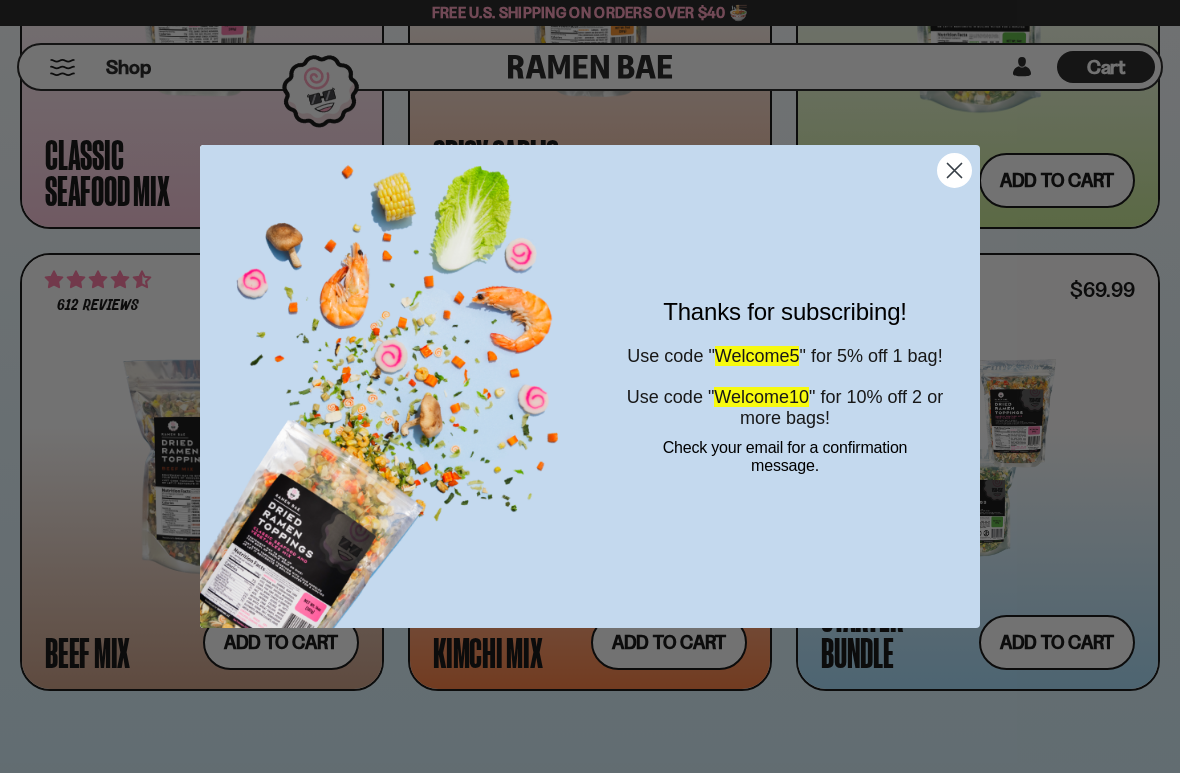 click 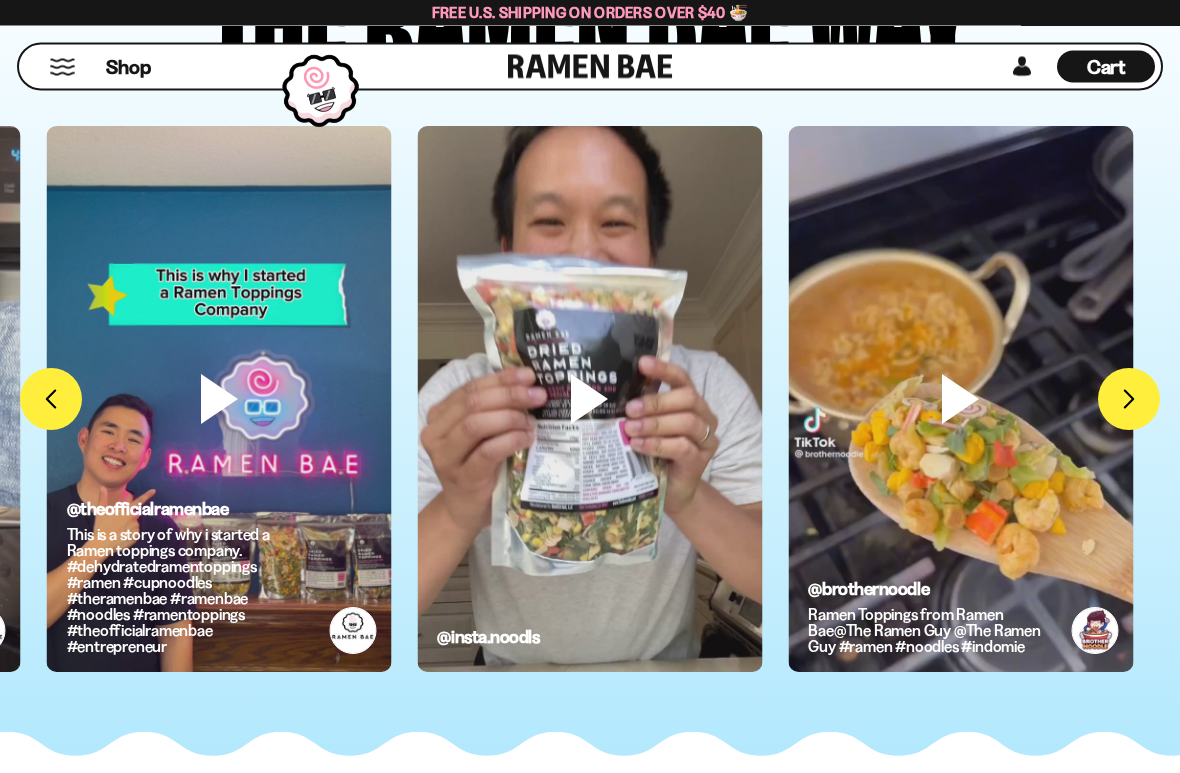 scroll, scrollTop: 4446, scrollLeft: 0, axis: vertical 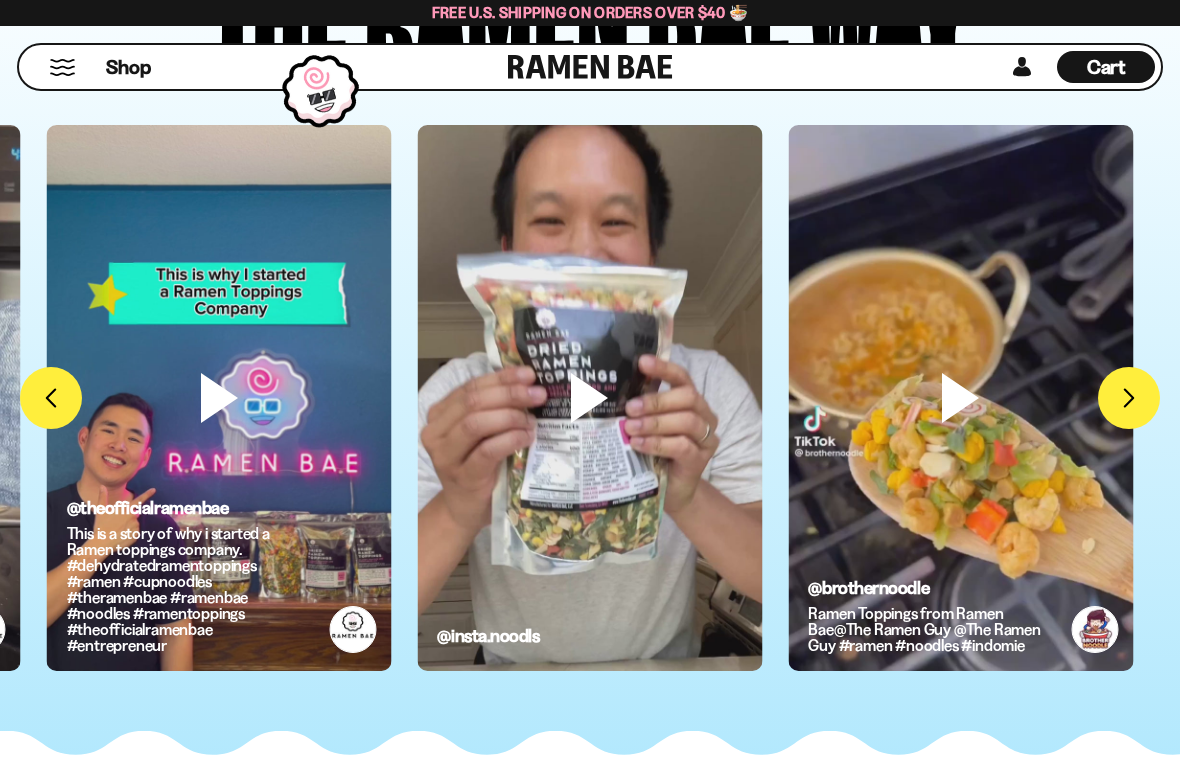 click at bounding box center [219, 431] 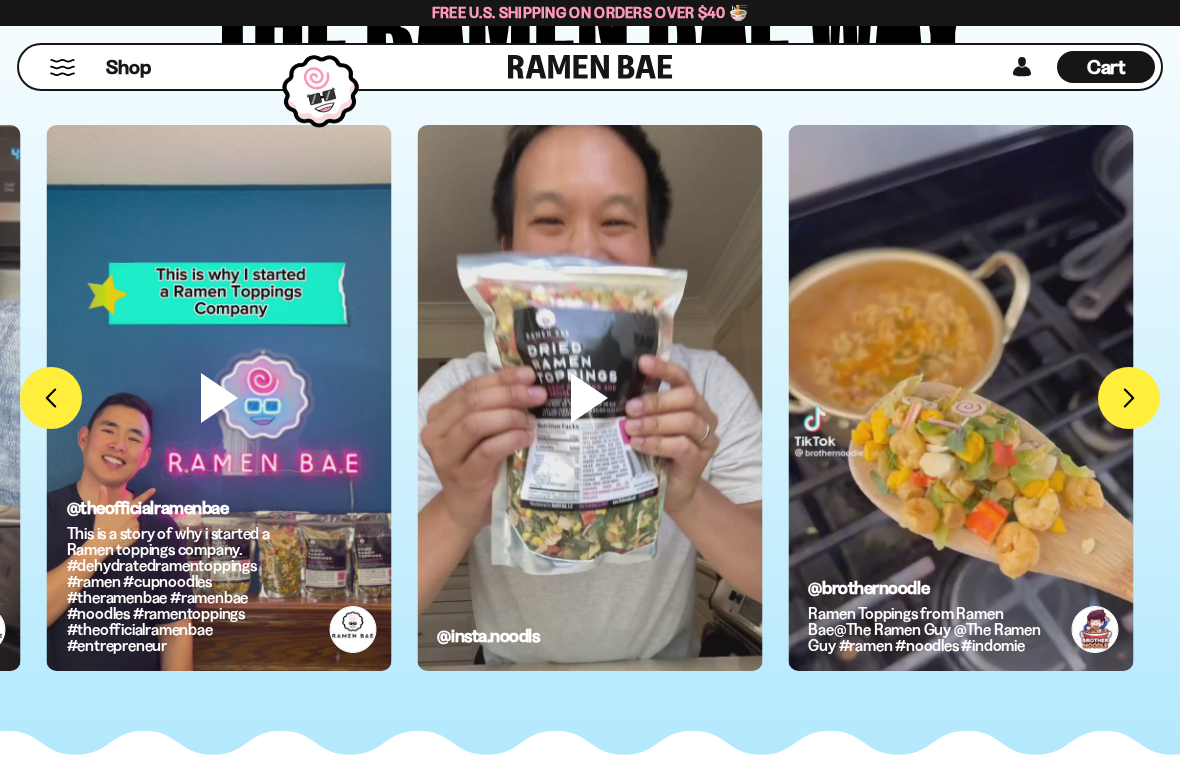 click at bounding box center [219, 431] 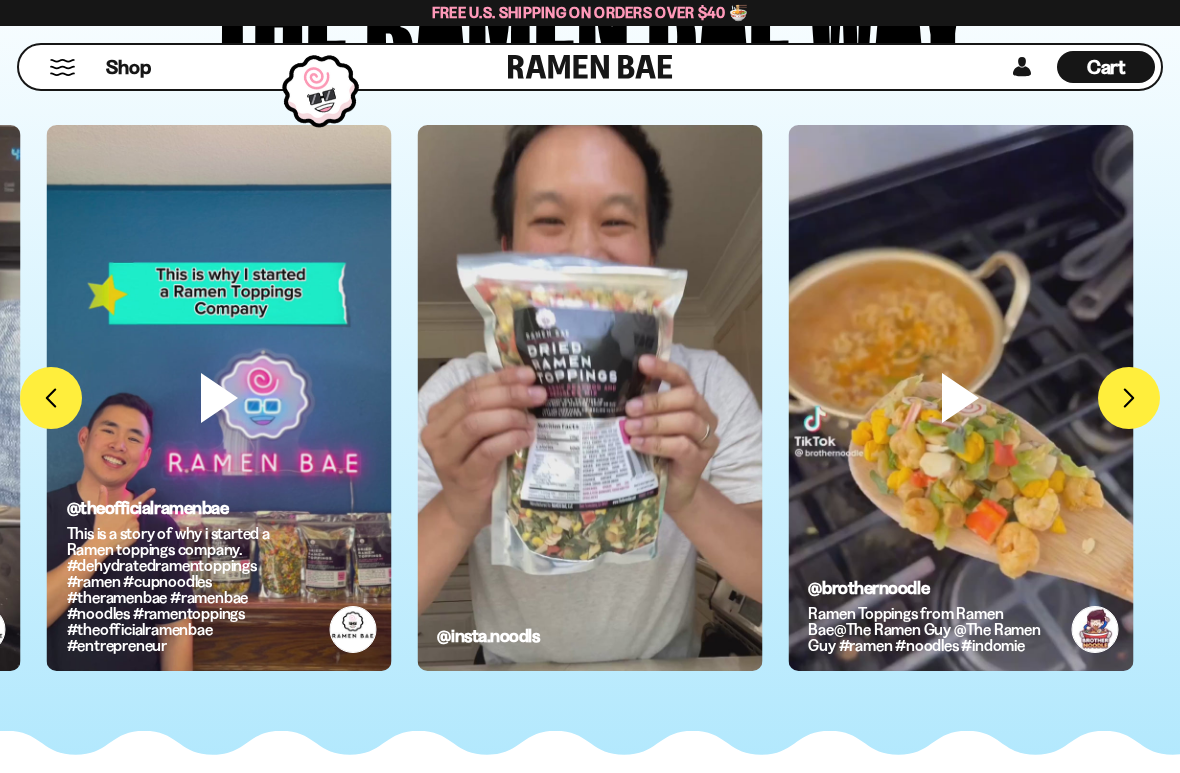 click at bounding box center [589, 431] 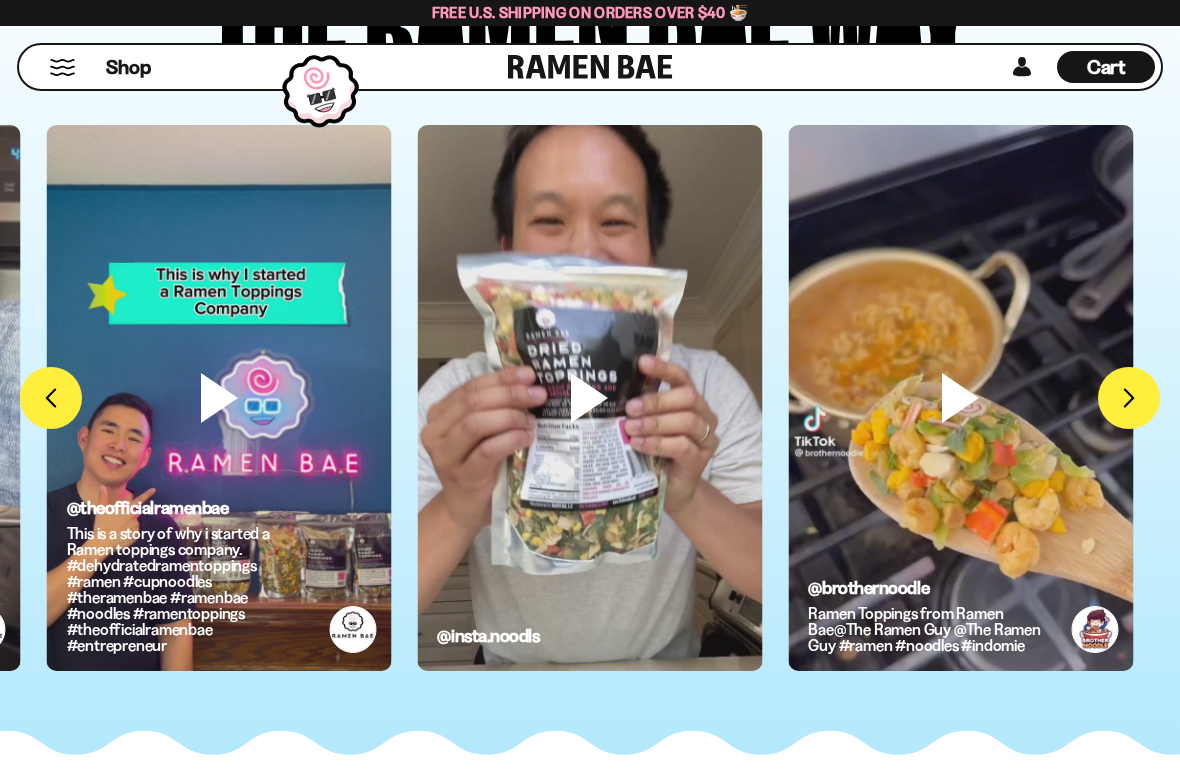 click at bounding box center [219, 431] 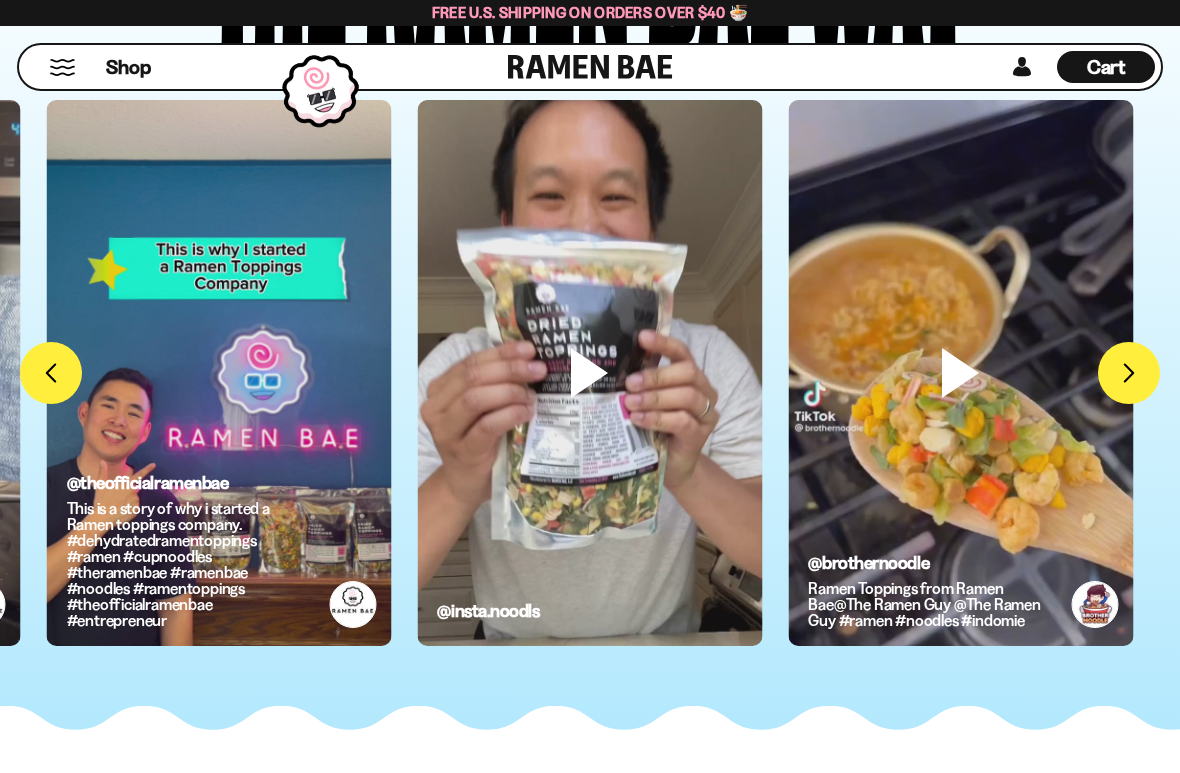 scroll, scrollTop: 4498, scrollLeft: 0, axis: vertical 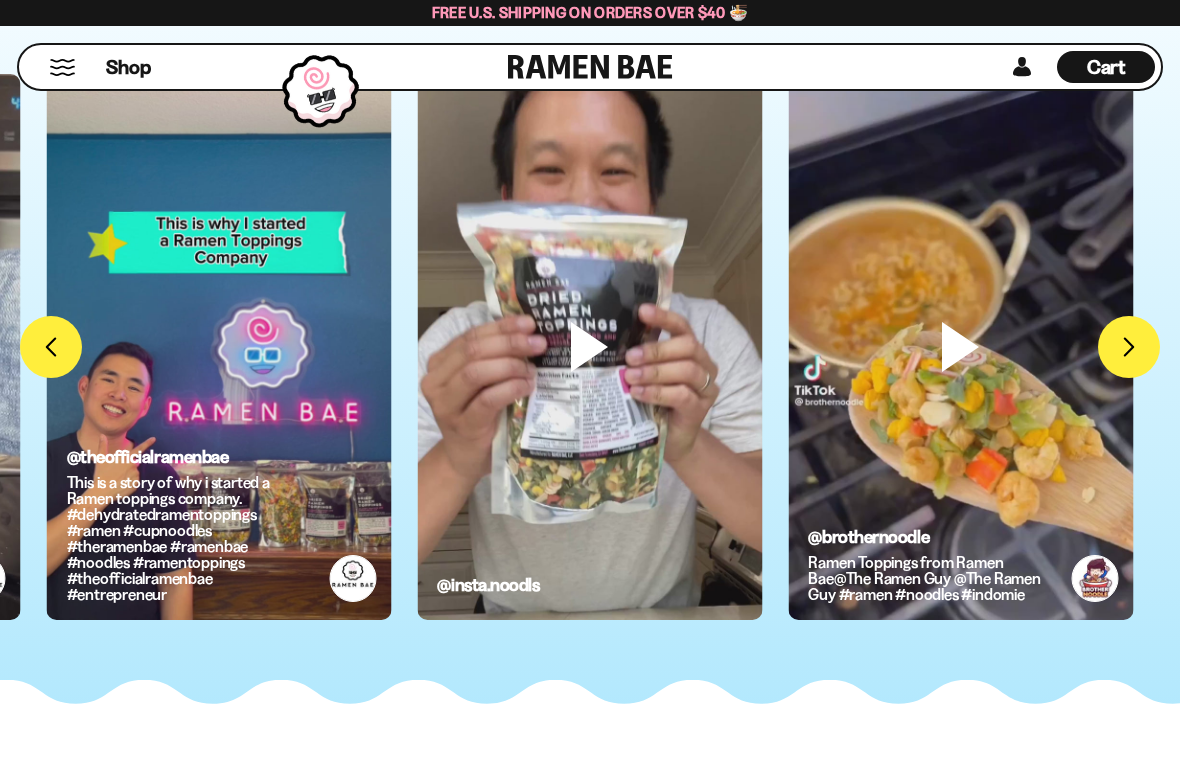 click at bounding box center [219, 380] 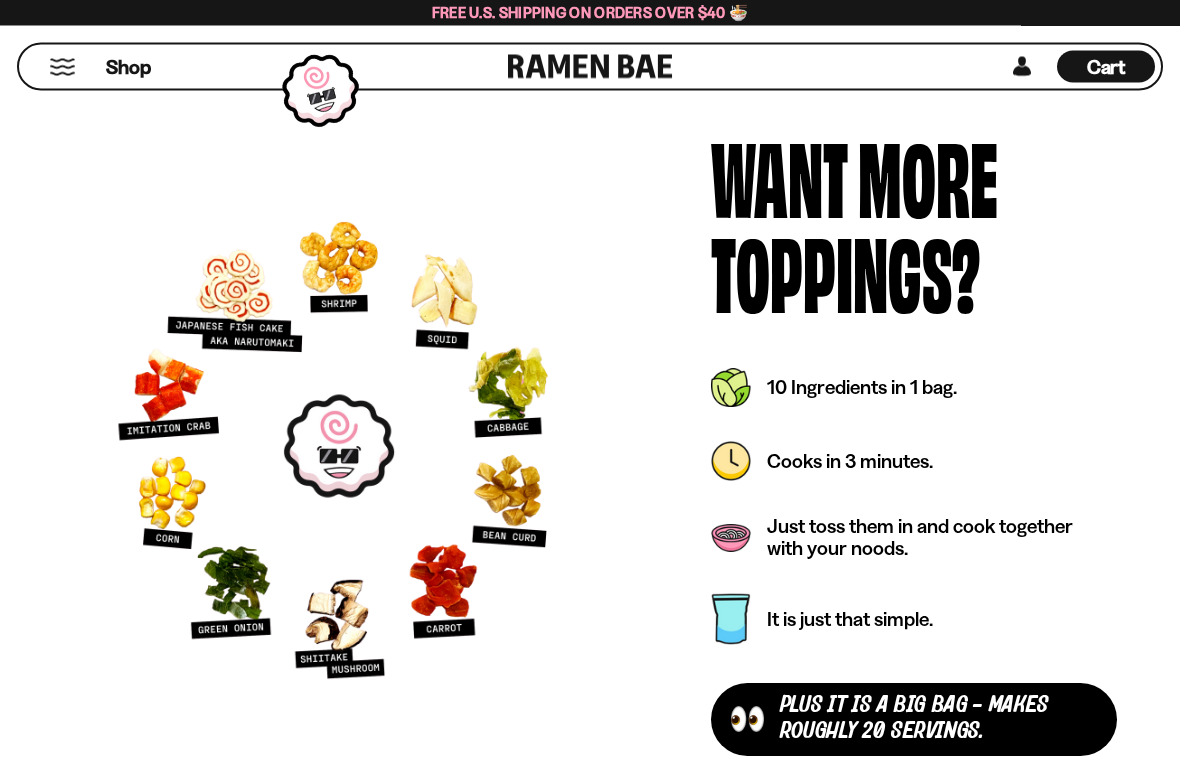 scroll, scrollTop: 5232, scrollLeft: 0, axis: vertical 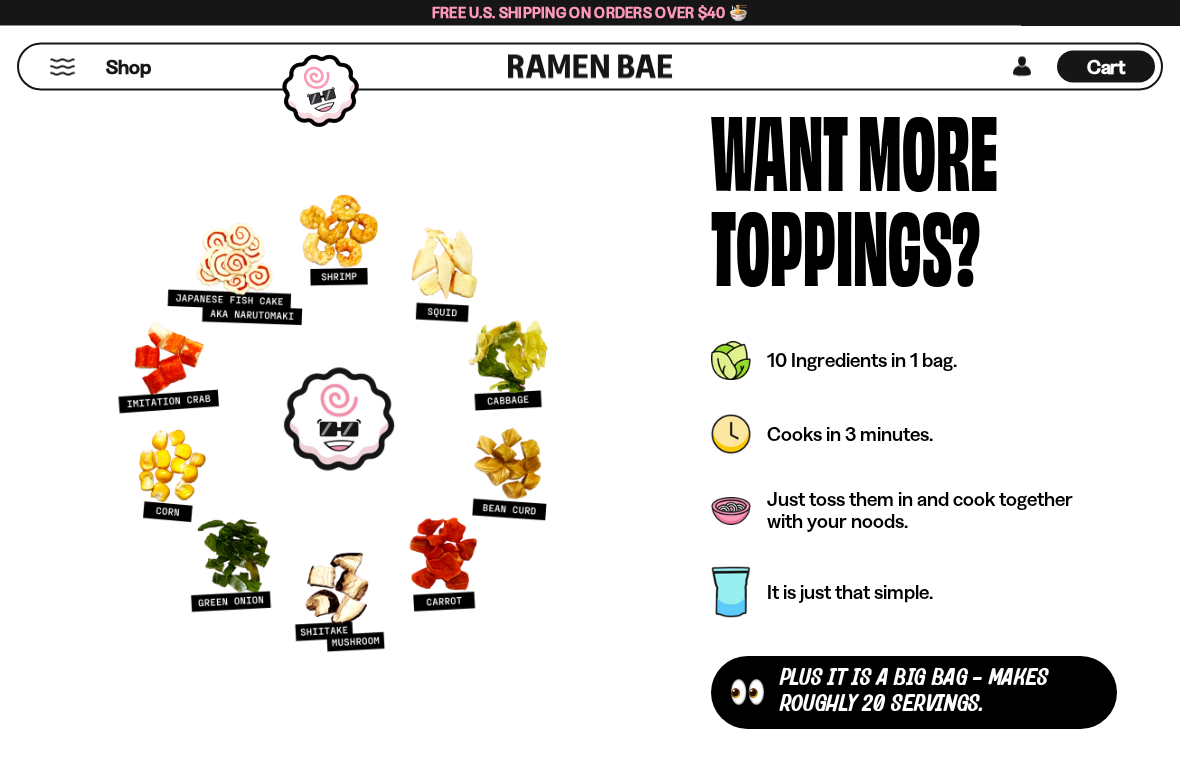 click on "Want   More   Toppings?
plus It is a Big Bag - makes roughly 20 servings.
It is just that simple.
Just toss them in and cook together with your noods.
Cooks in 3 minutes.
10 Ingredients in 1 bag." at bounding box center (590, 420) 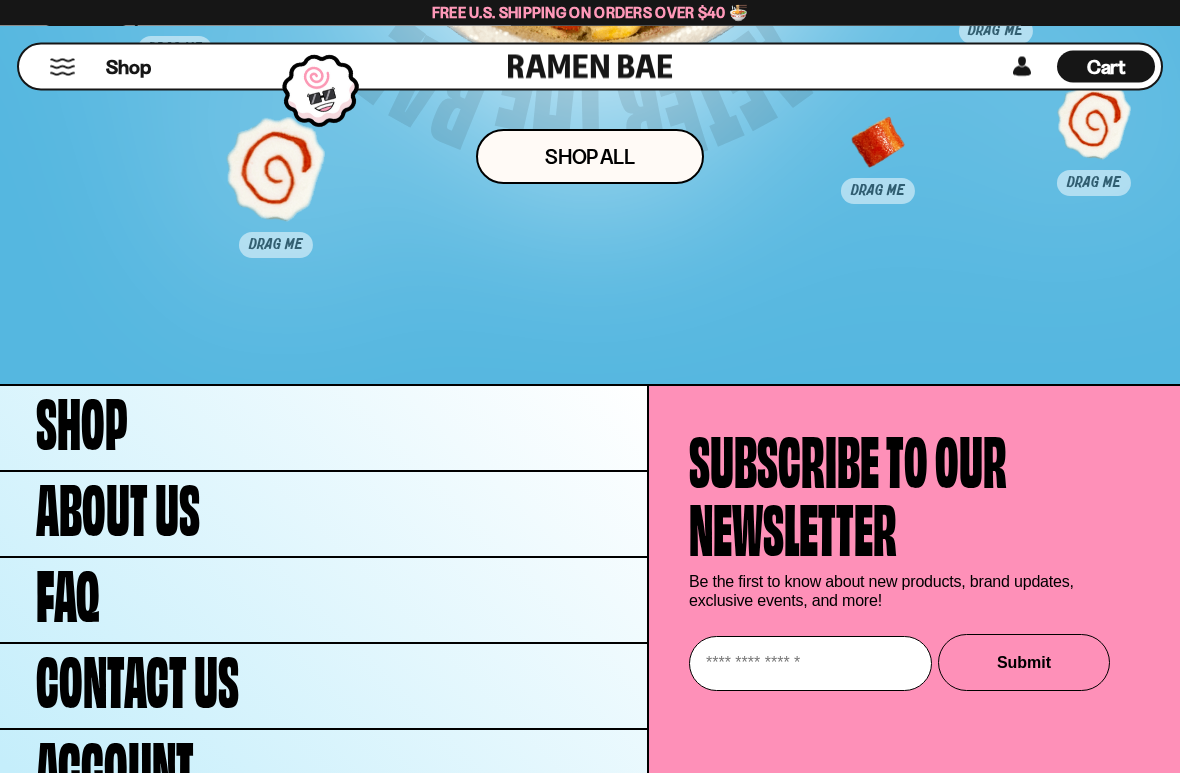 scroll, scrollTop: 9116, scrollLeft: 0, axis: vertical 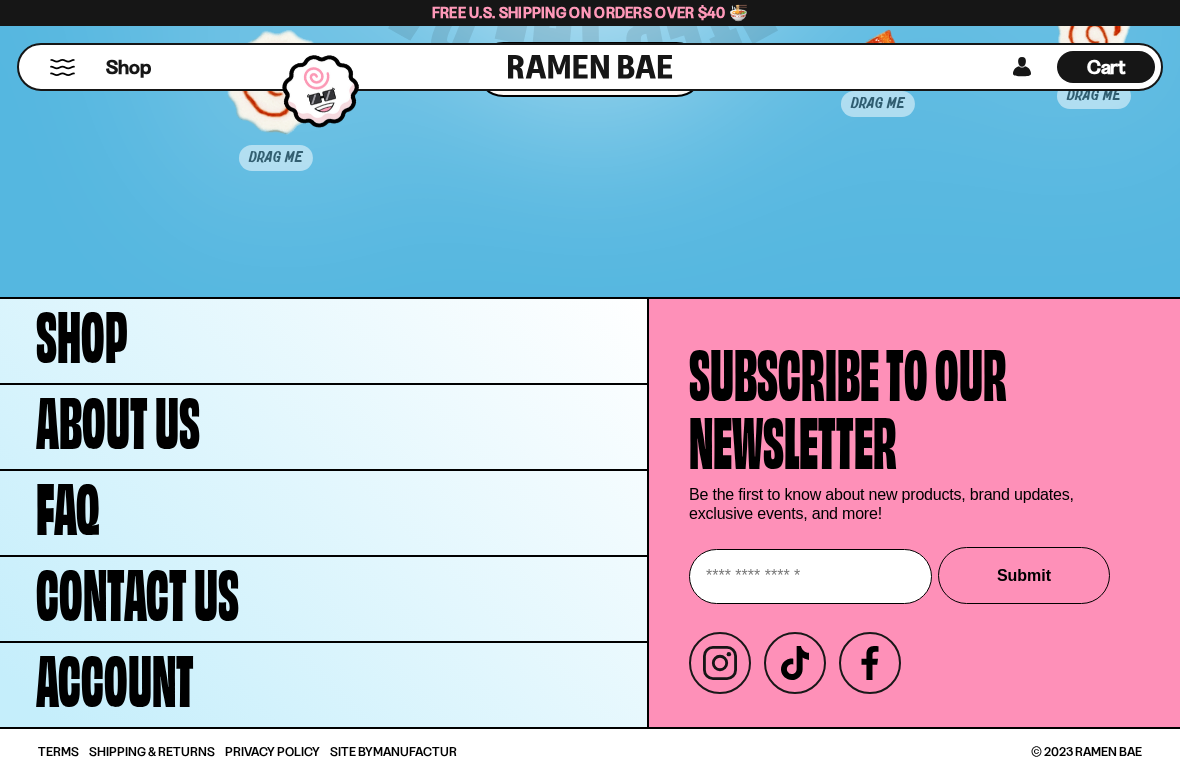 click on "Shop" at bounding box center (82, 331) 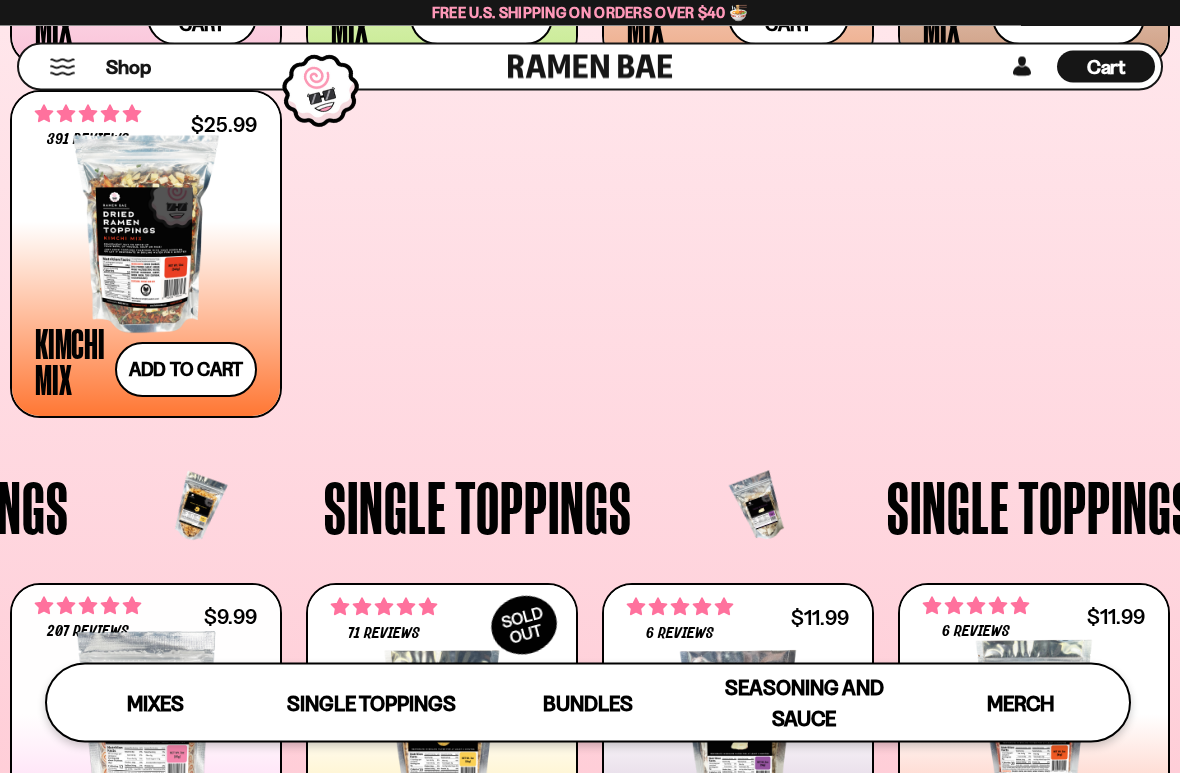 scroll, scrollTop: 1076, scrollLeft: 0, axis: vertical 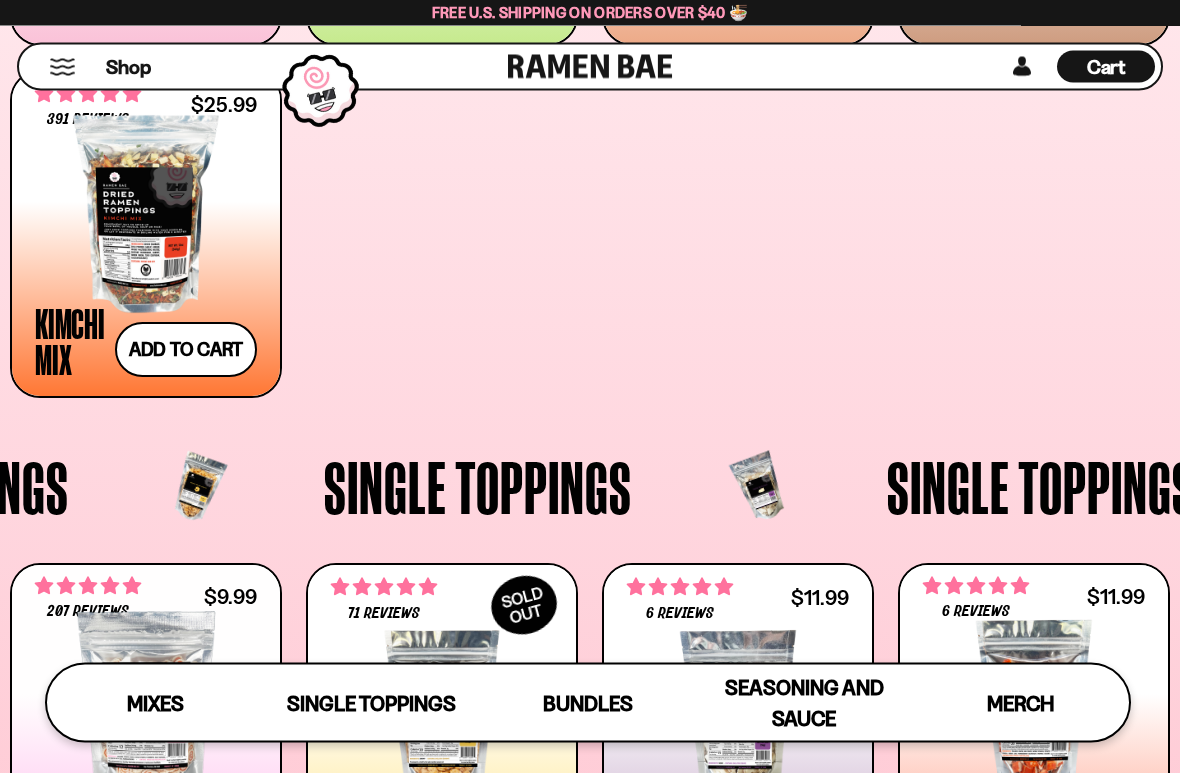 click on "Single Toppings" at bounding box center (-85, 488) 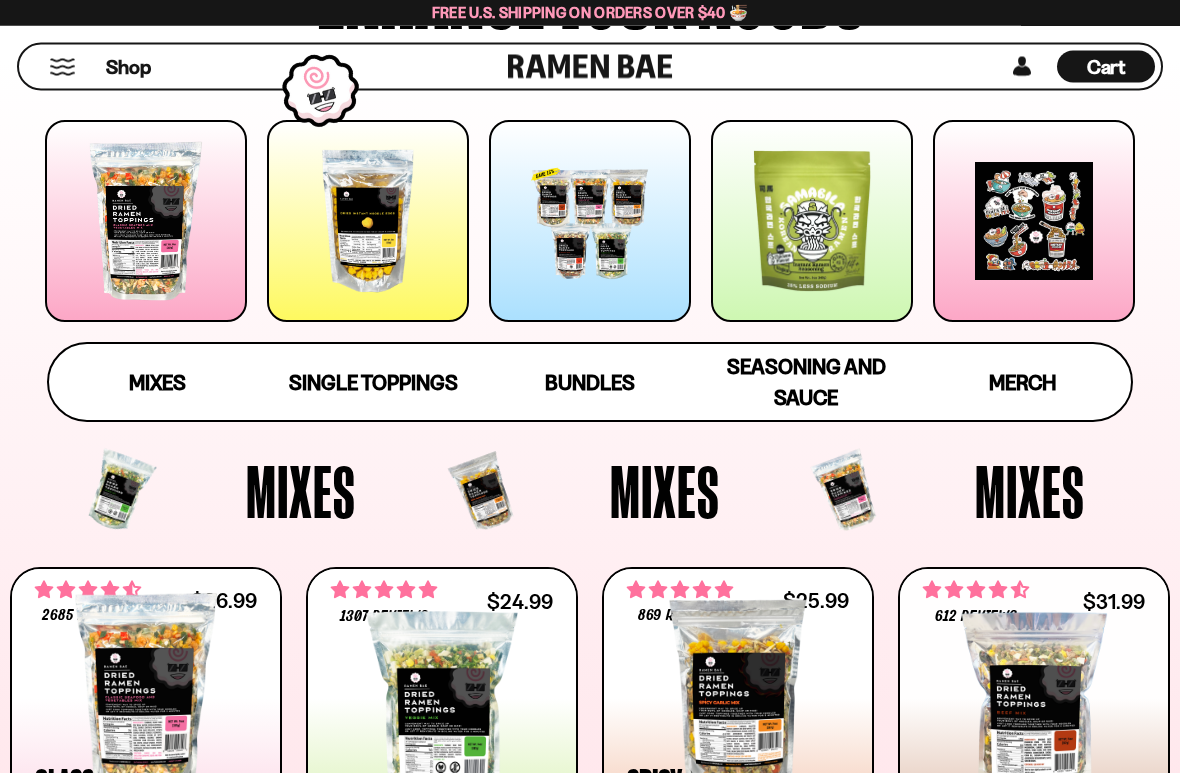 scroll, scrollTop: 255, scrollLeft: 0, axis: vertical 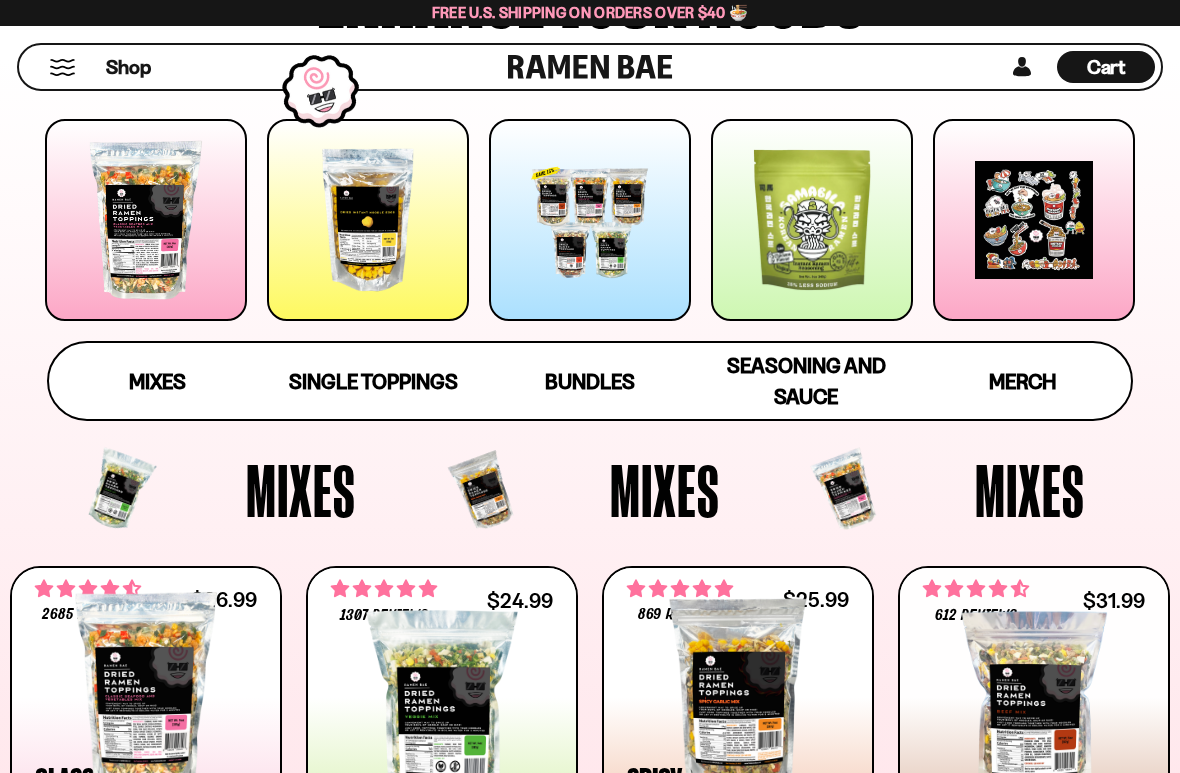 click on "Mixes" at bounding box center [157, 381] 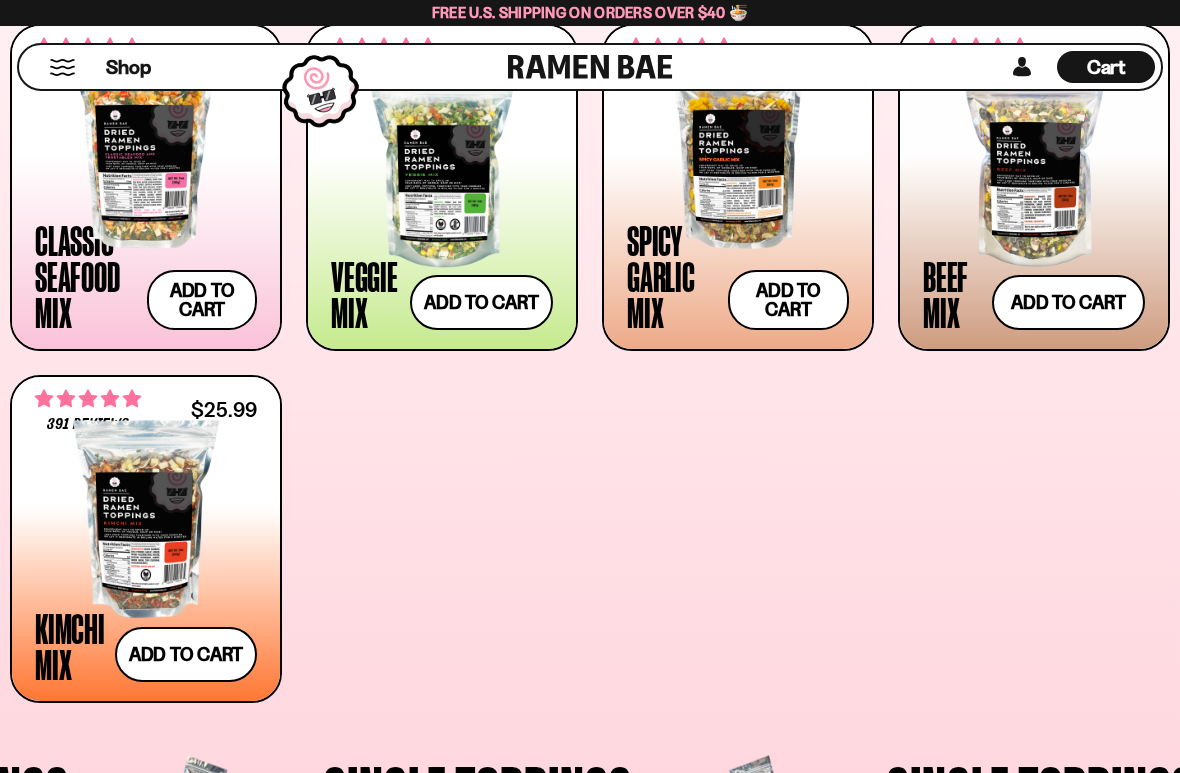scroll, scrollTop: 801, scrollLeft: 0, axis: vertical 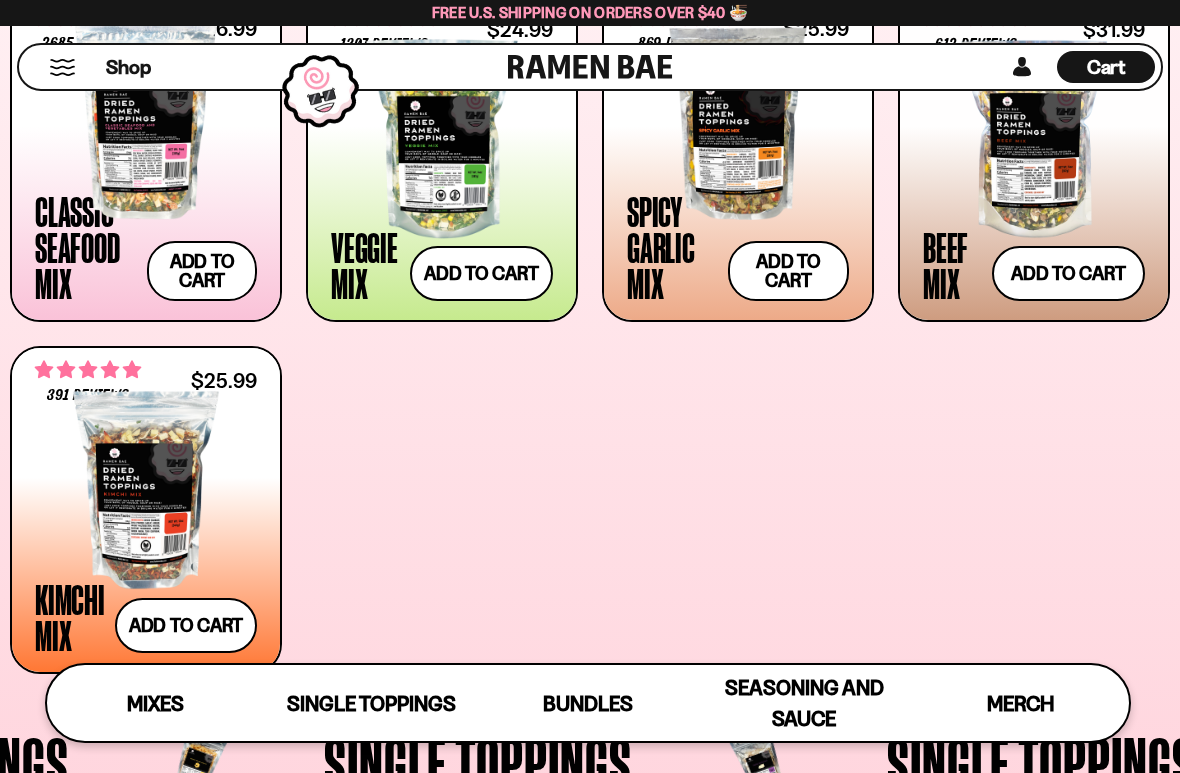 click at bounding box center (442, 139) 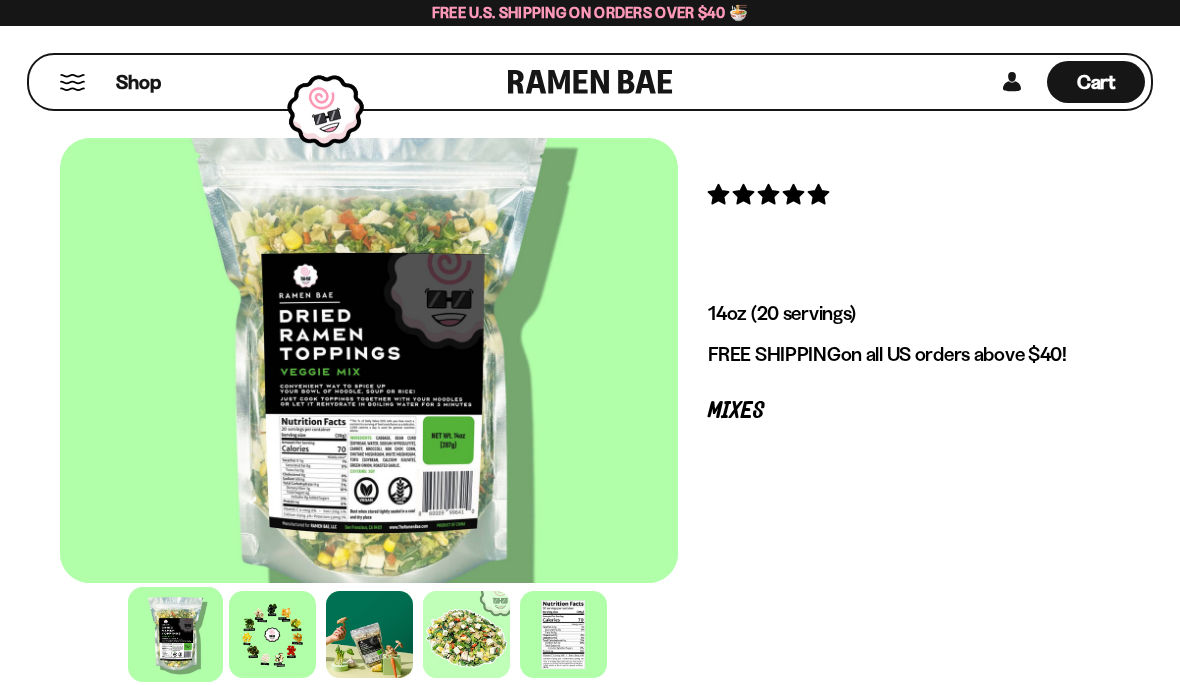 scroll, scrollTop: 0, scrollLeft: 0, axis: both 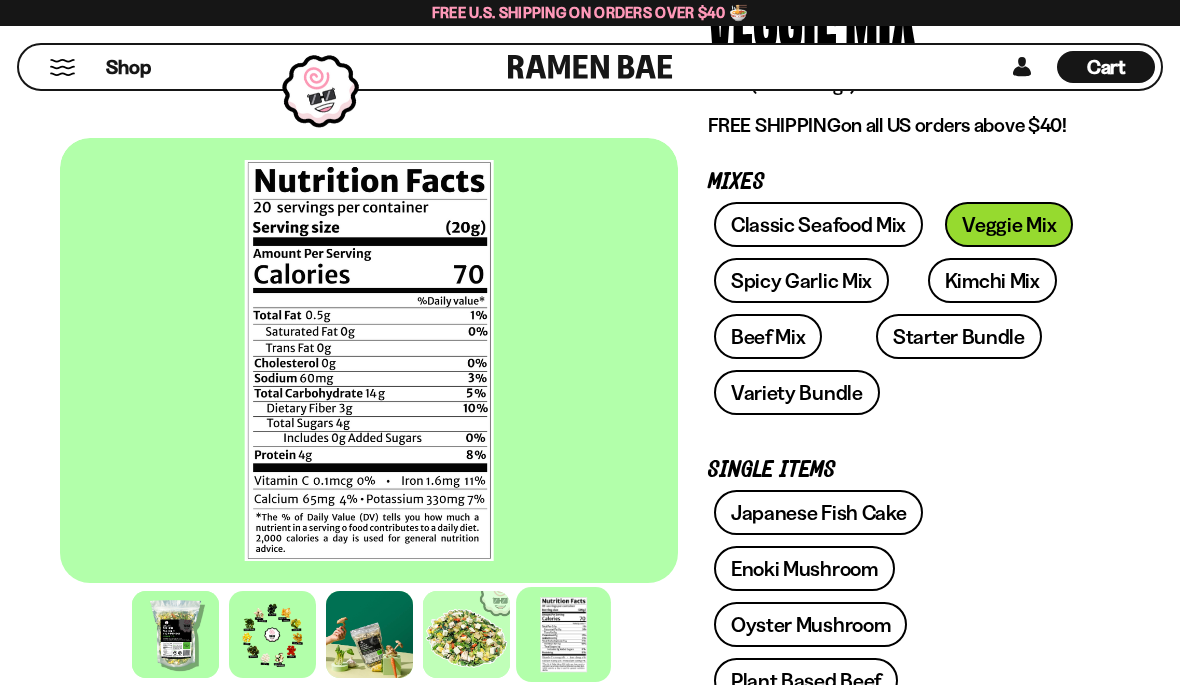 click on "Classic Seafood Mix" at bounding box center [818, 224] 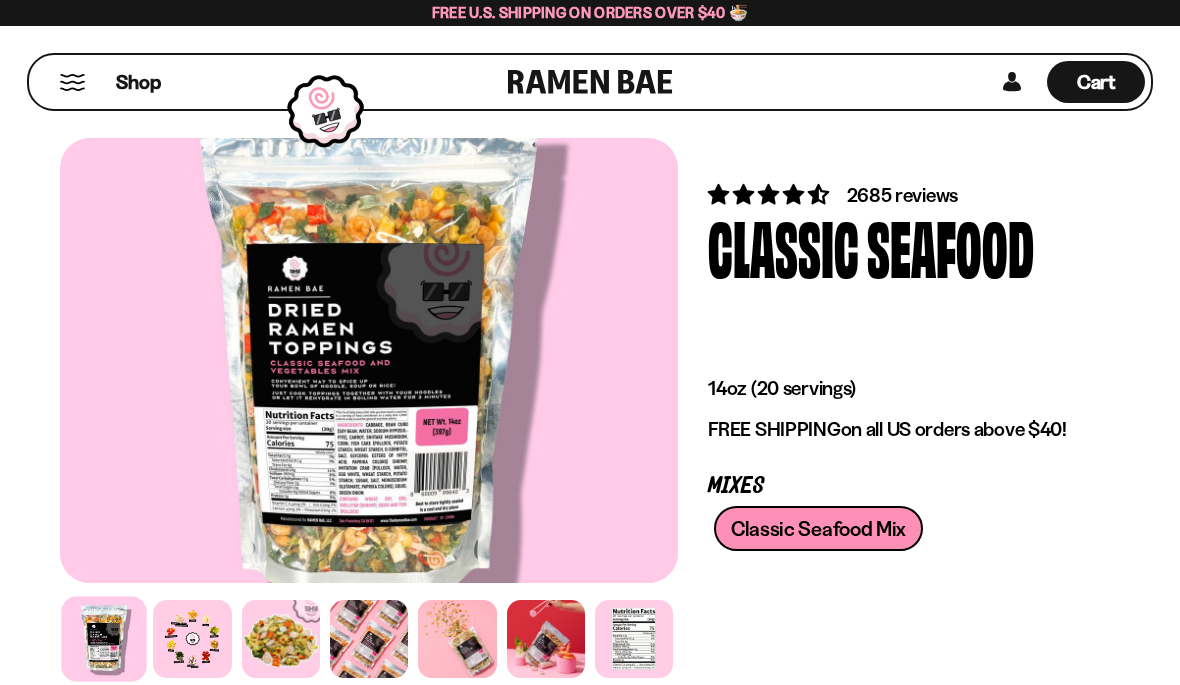 scroll, scrollTop: 0, scrollLeft: 0, axis: both 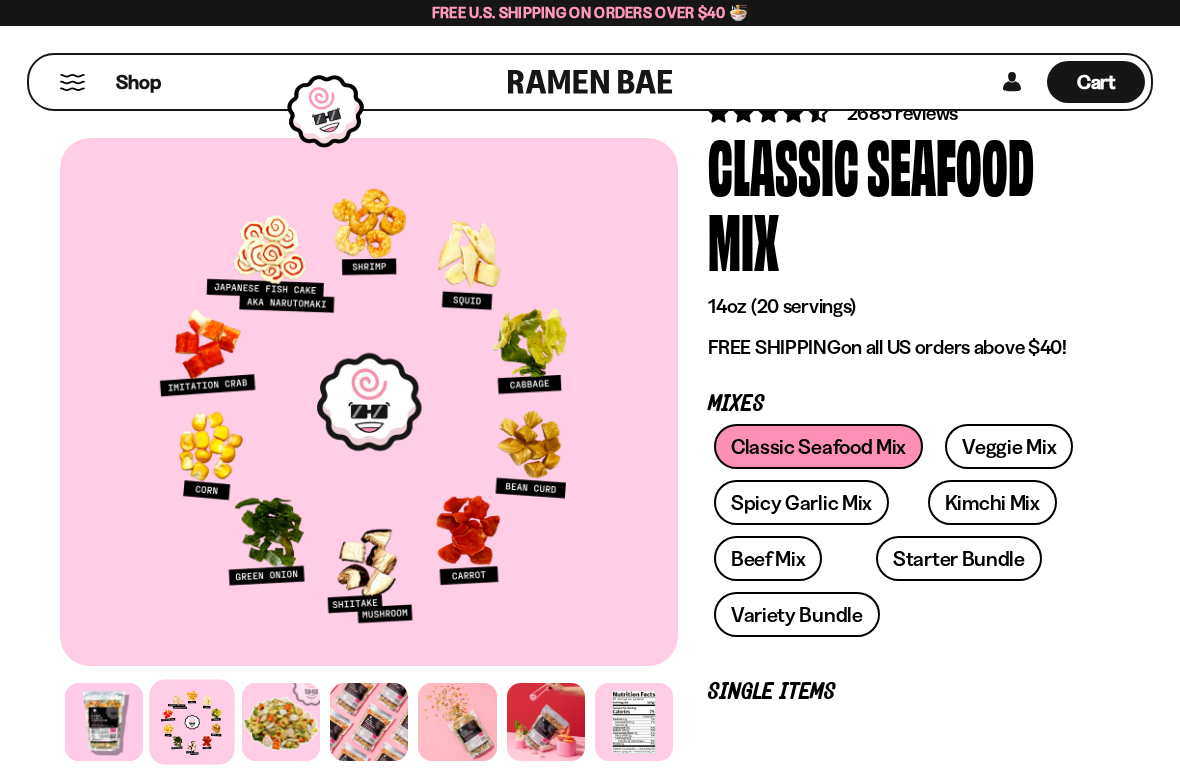 click on "Spicy Garlic Mix" at bounding box center (801, 502) 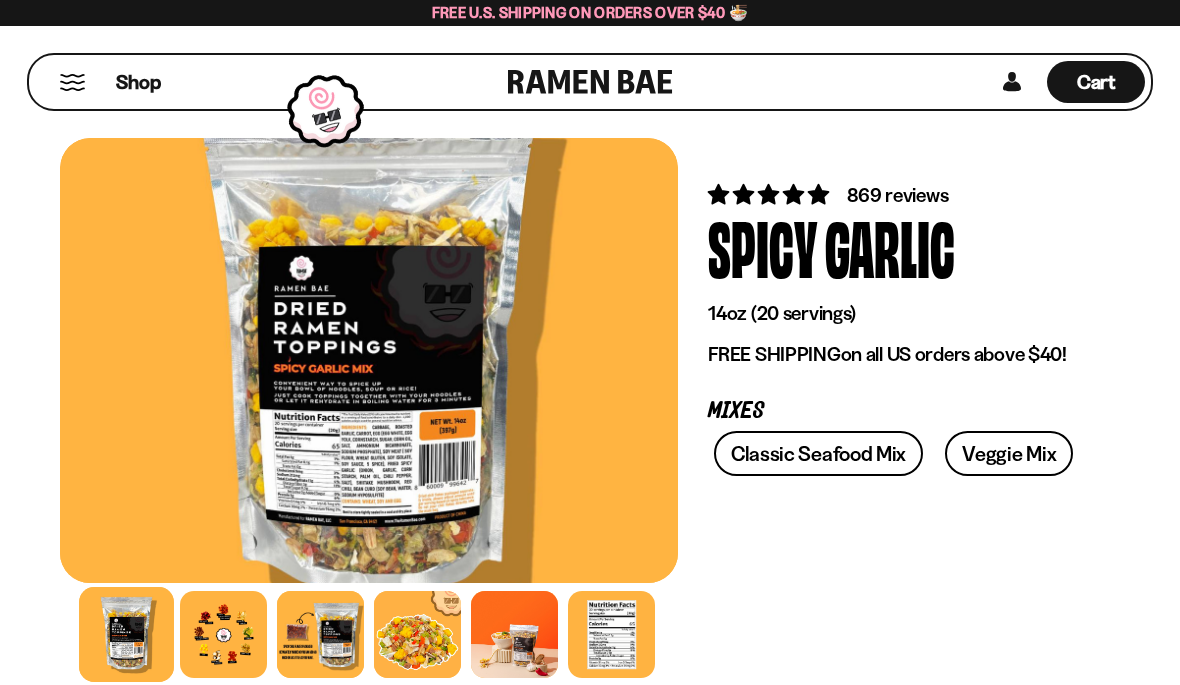 scroll, scrollTop: 0, scrollLeft: 0, axis: both 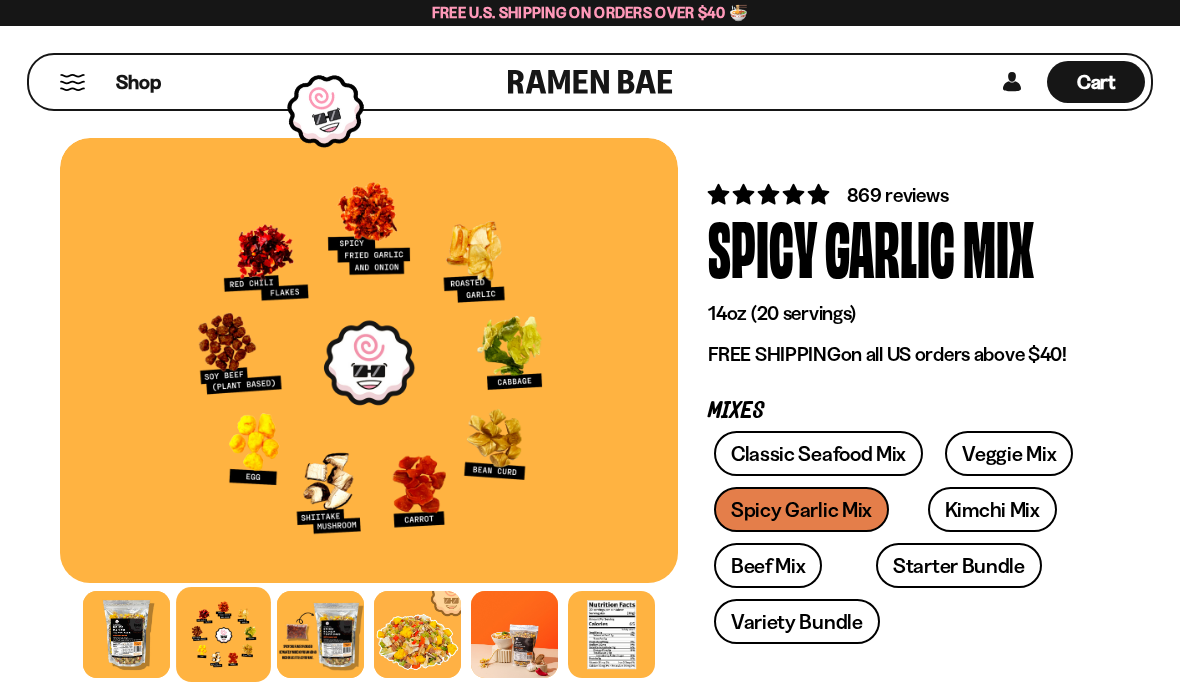 click on "Kimchi Mix" at bounding box center (992, 509) 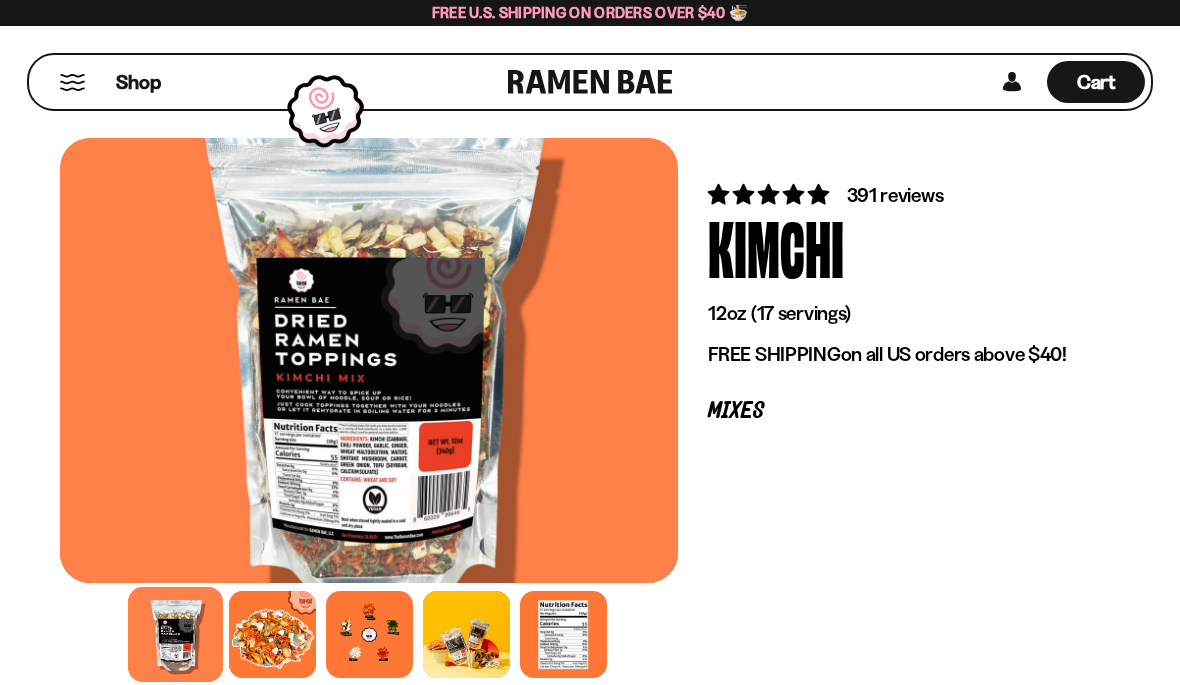 scroll, scrollTop: 0, scrollLeft: 0, axis: both 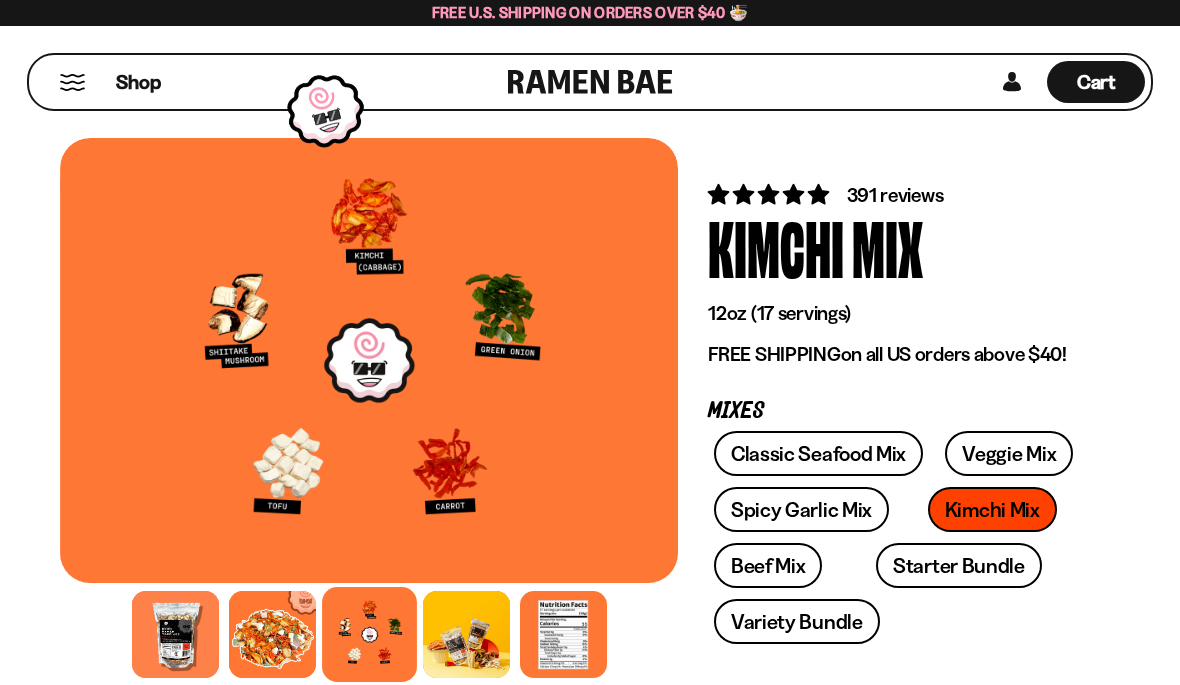 click on "Beef Mix" at bounding box center (768, 565) 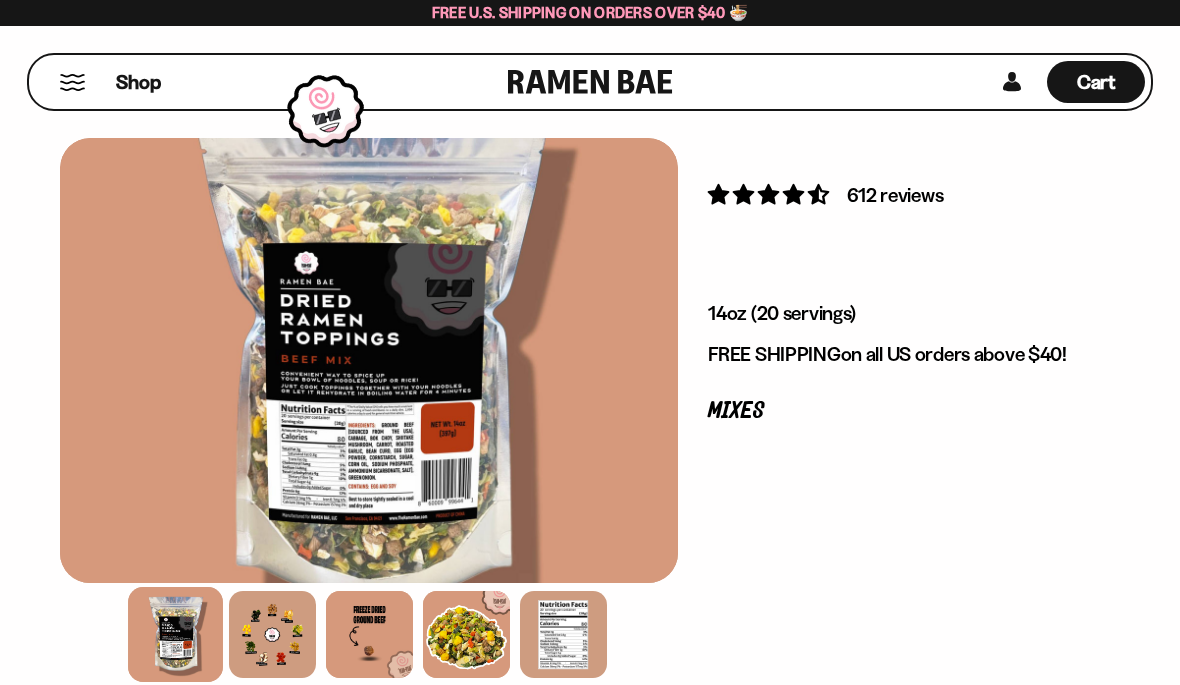 scroll, scrollTop: 0, scrollLeft: 0, axis: both 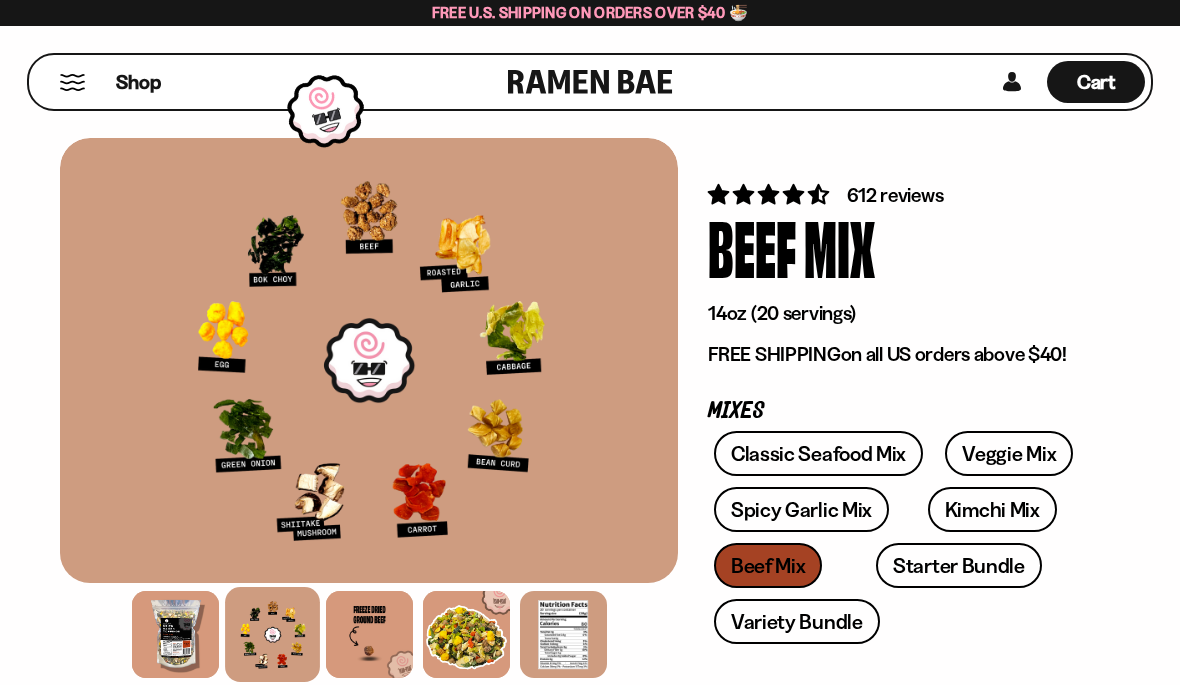 click on "Starter Bundle" at bounding box center [959, 565] 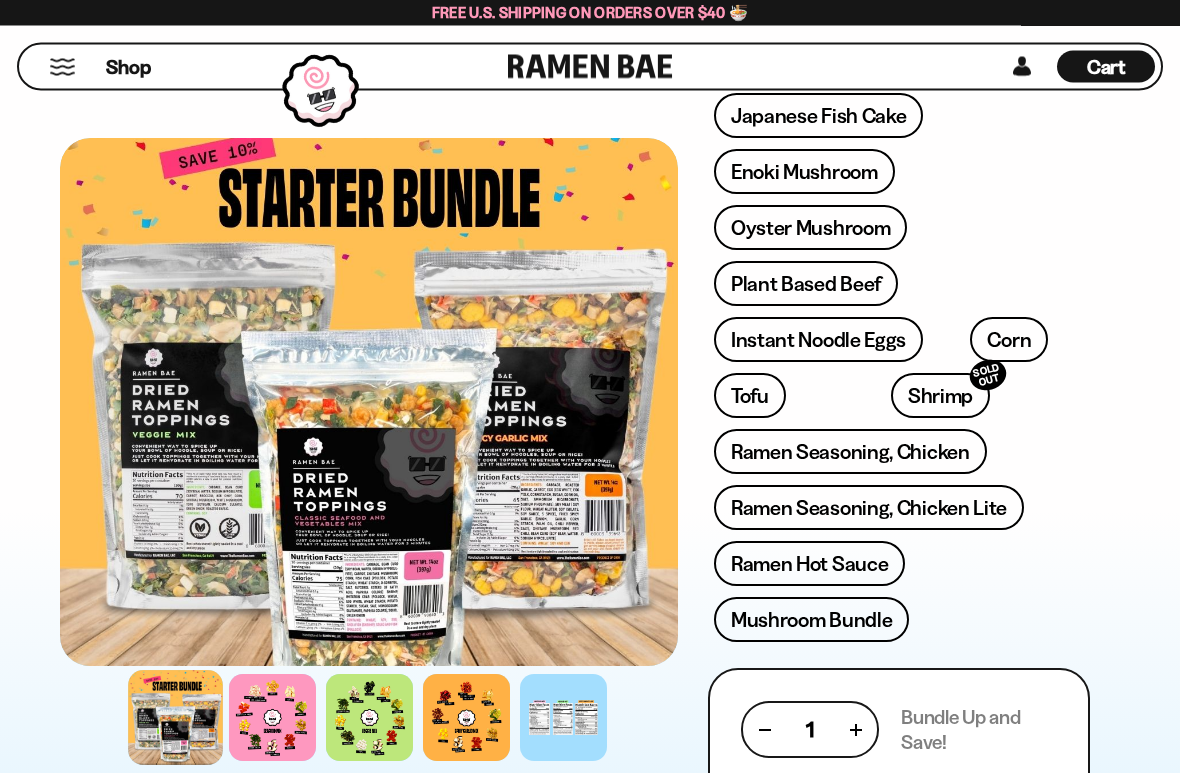 scroll, scrollTop: 626, scrollLeft: 0, axis: vertical 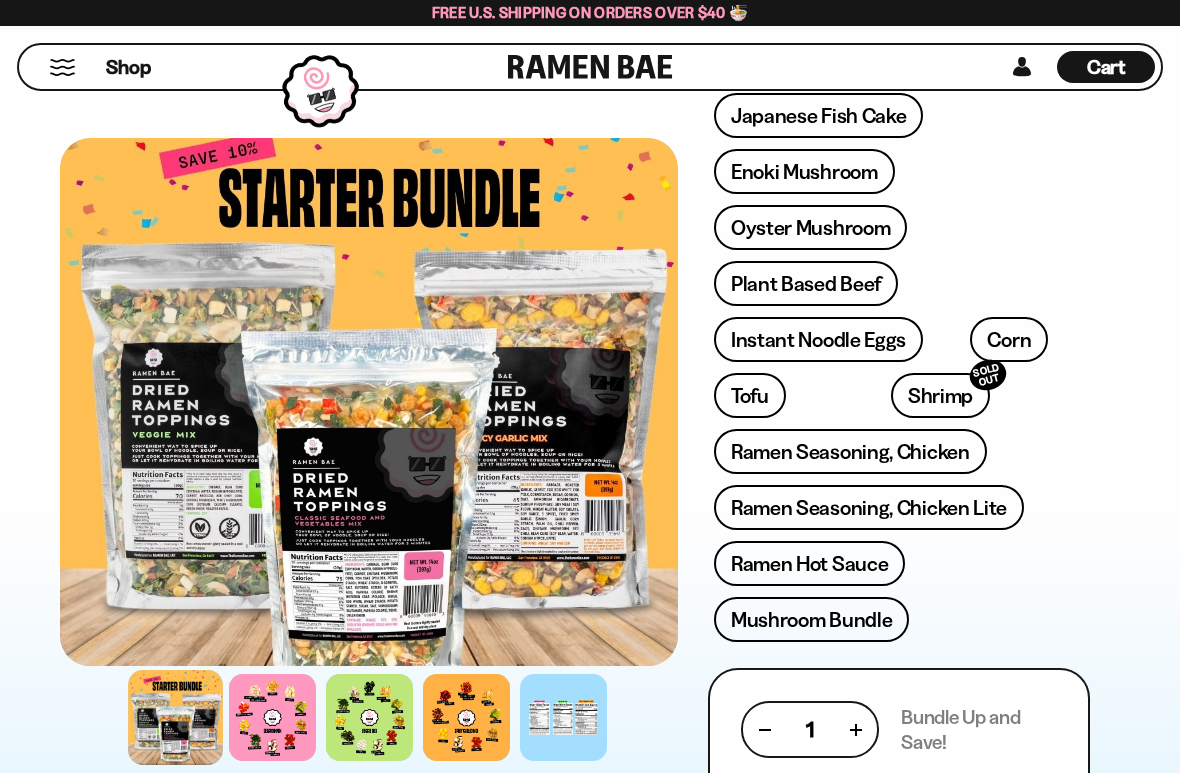 click on "Corn" at bounding box center (1009, 339) 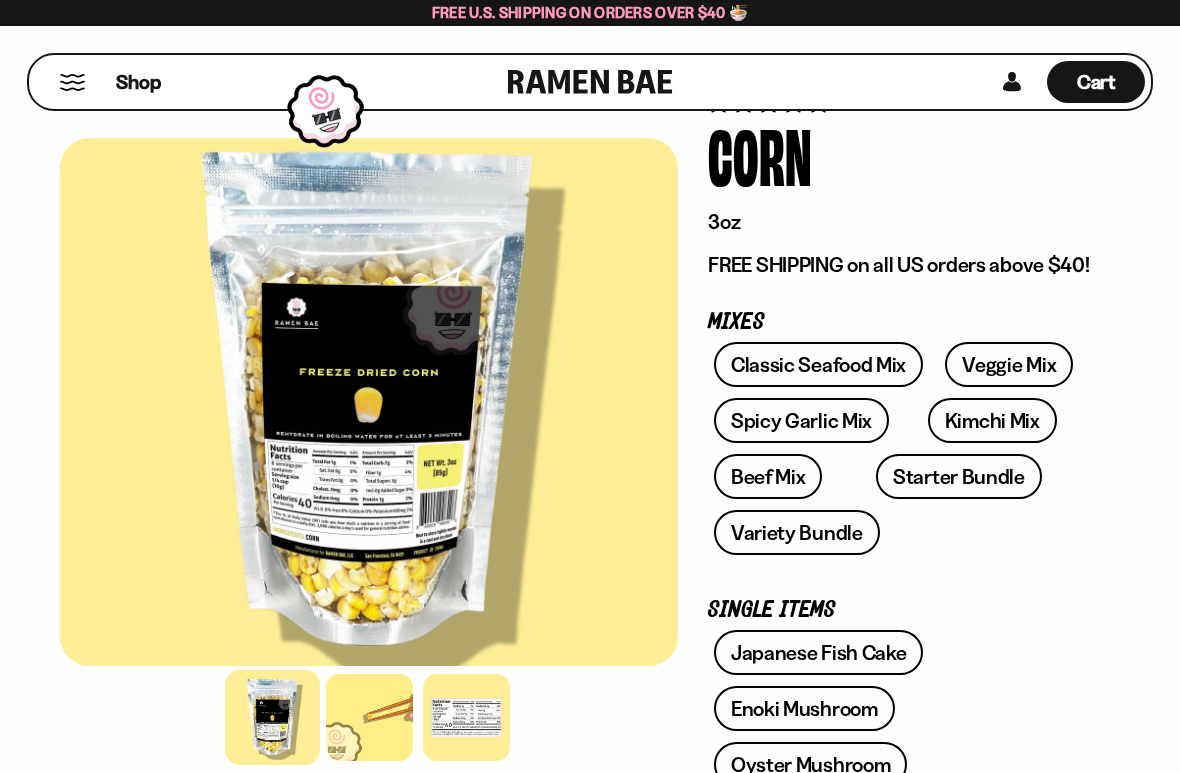 scroll, scrollTop: 98, scrollLeft: 0, axis: vertical 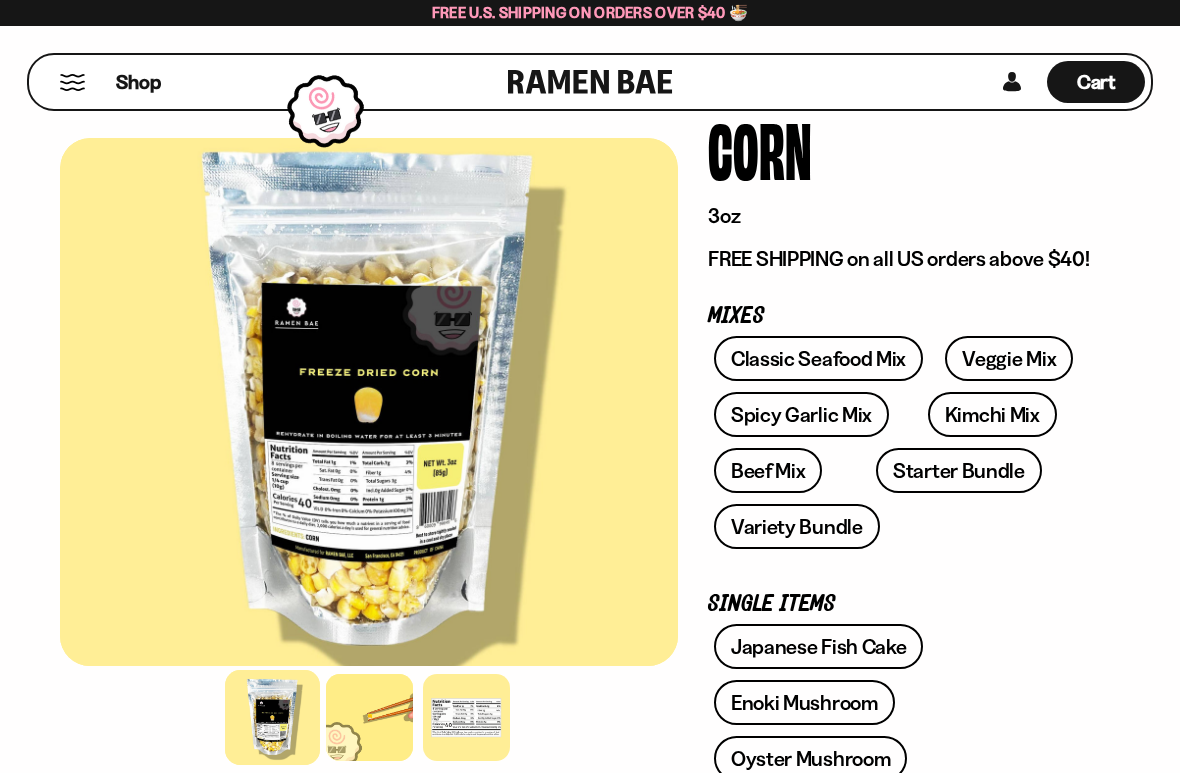 click on "Veggie Mix" at bounding box center (1009, 358) 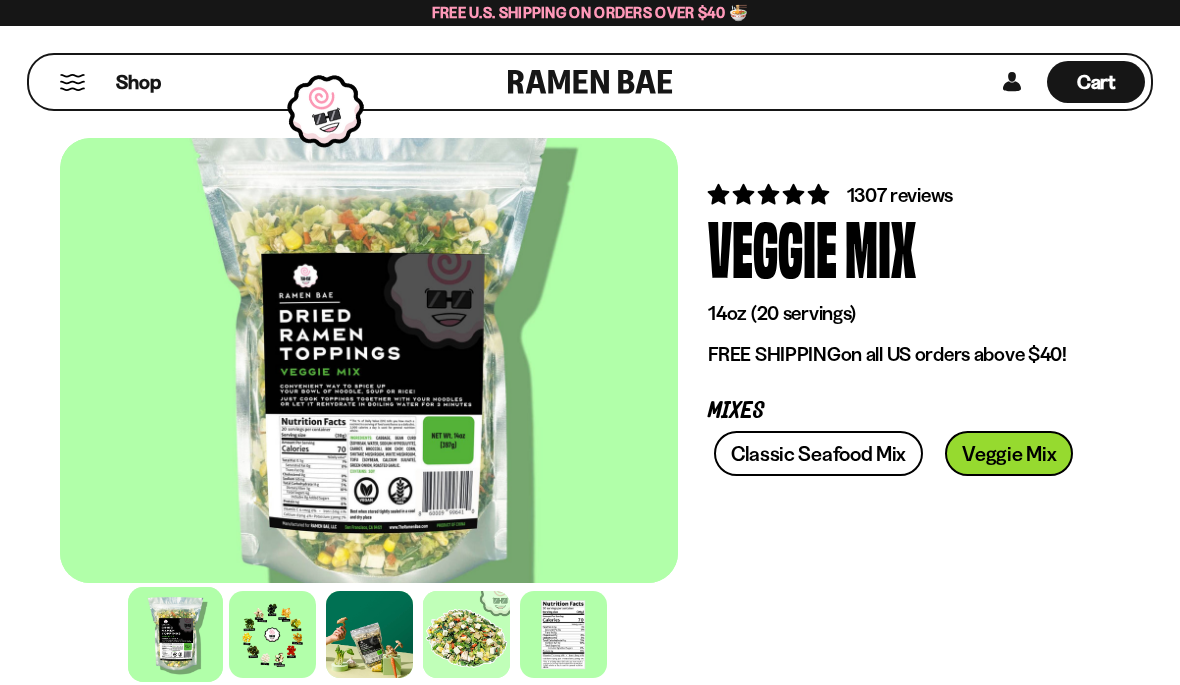 scroll, scrollTop: 0, scrollLeft: 0, axis: both 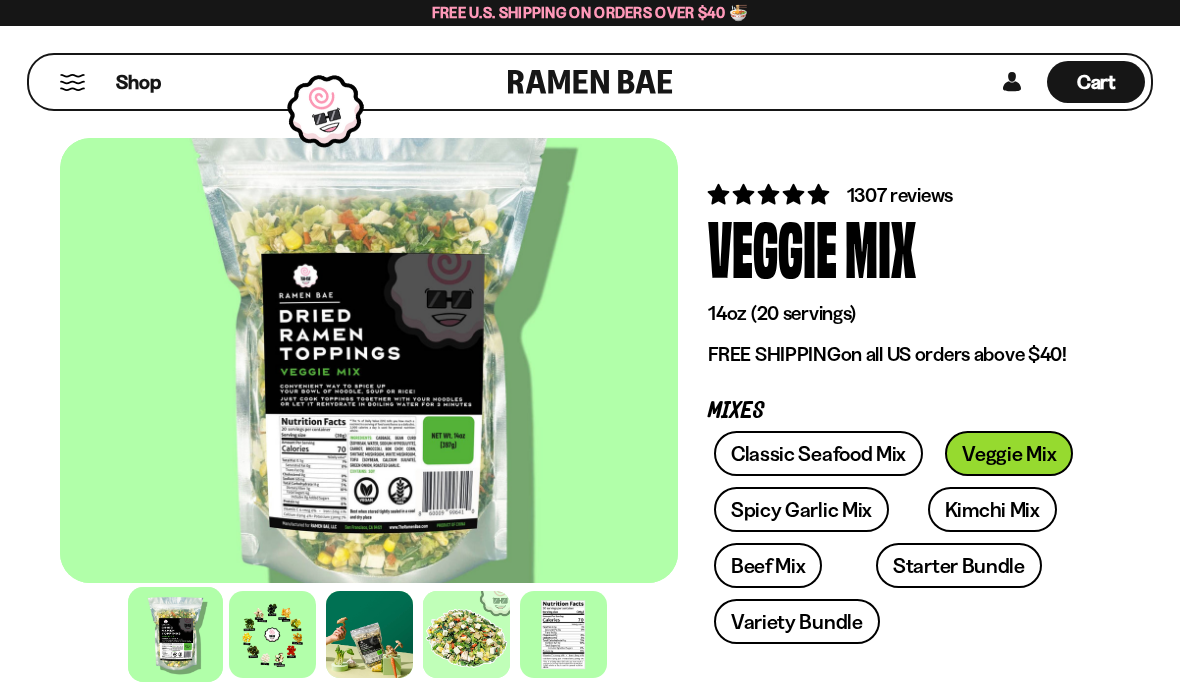 click at bounding box center (272, 634) 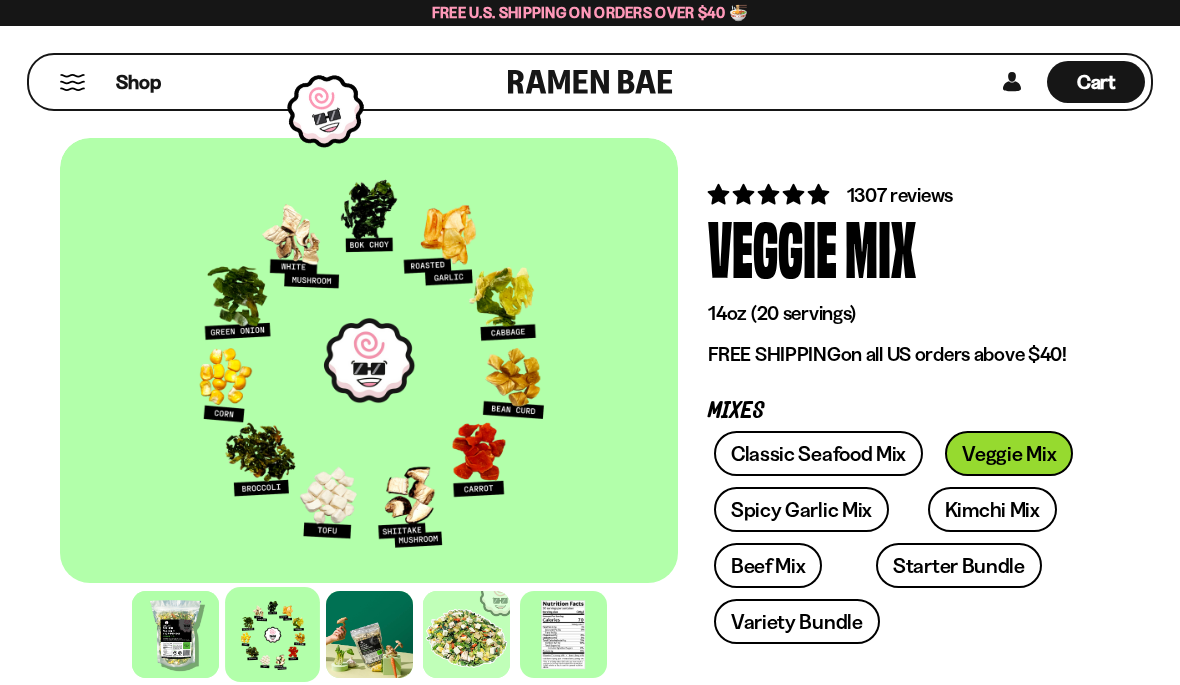 click on "Spicy Garlic Mix" at bounding box center (801, 509) 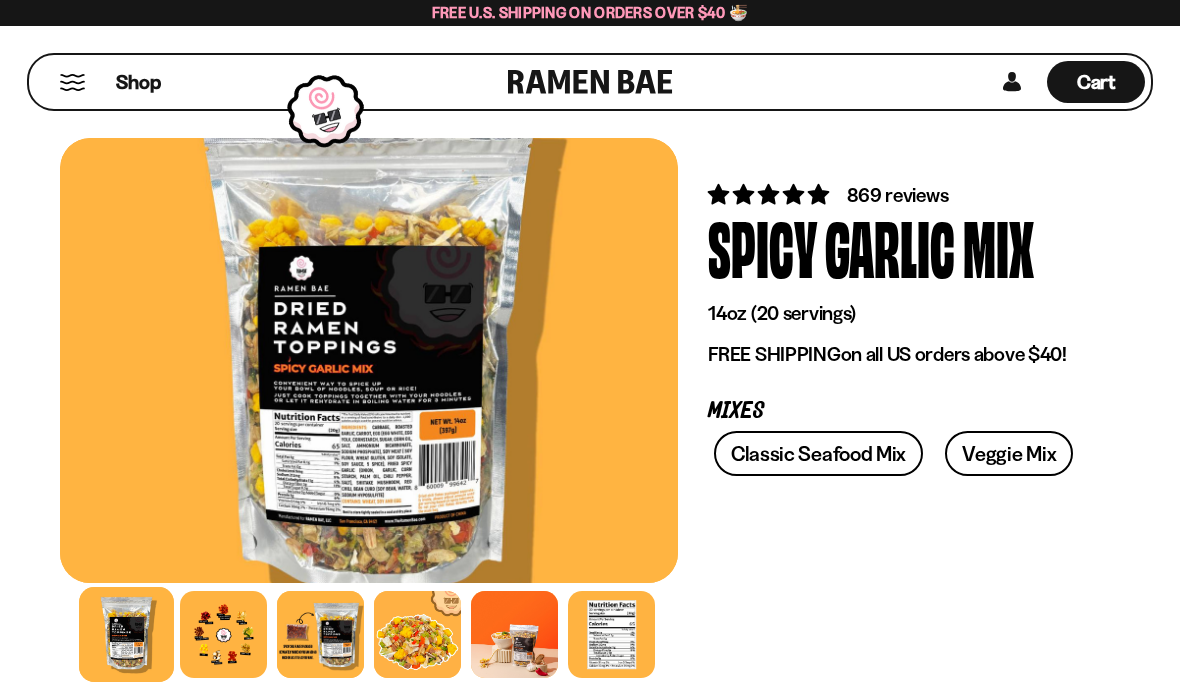 scroll, scrollTop: 0, scrollLeft: 0, axis: both 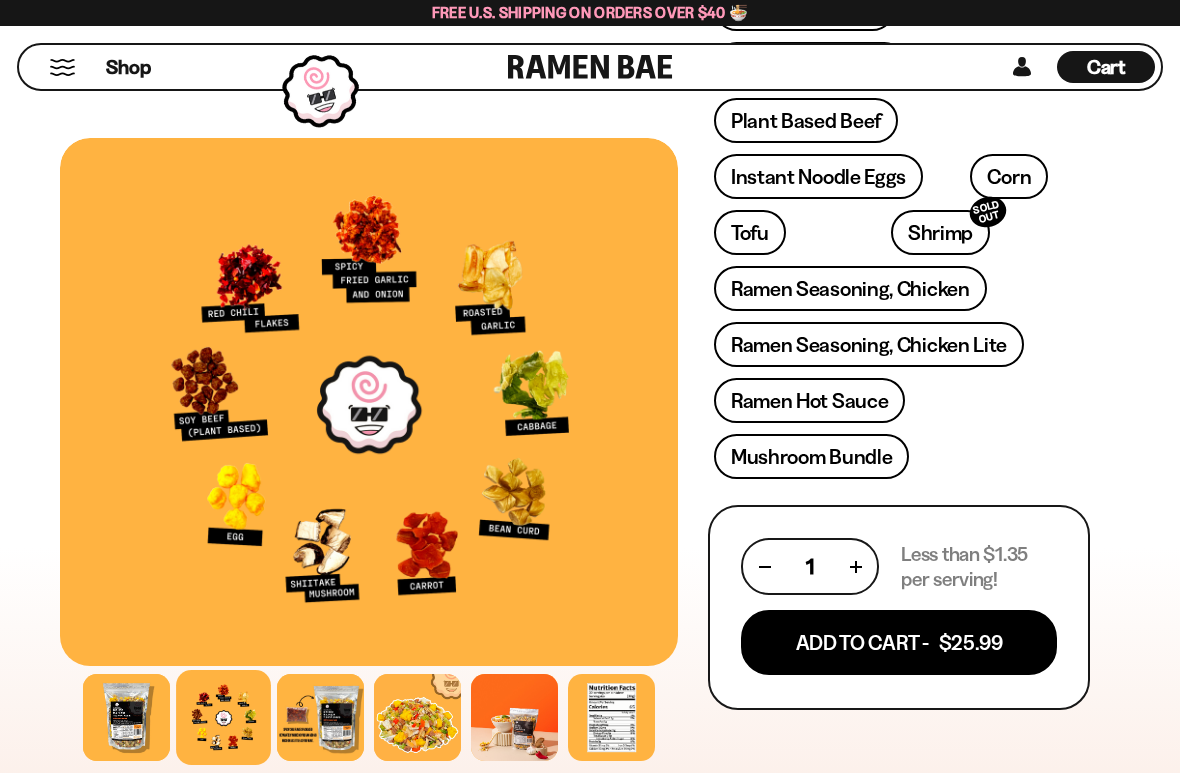 click on "Ramen Seasoning, Chicken" at bounding box center (850, 288) 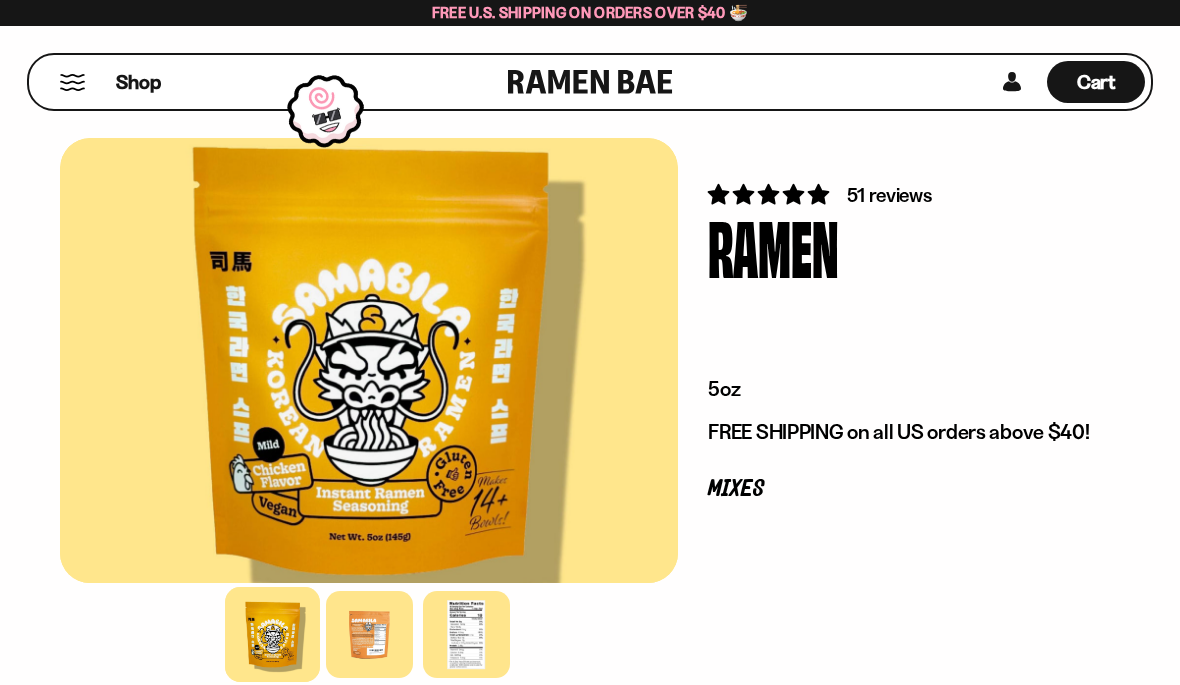 scroll, scrollTop: 0, scrollLeft: 0, axis: both 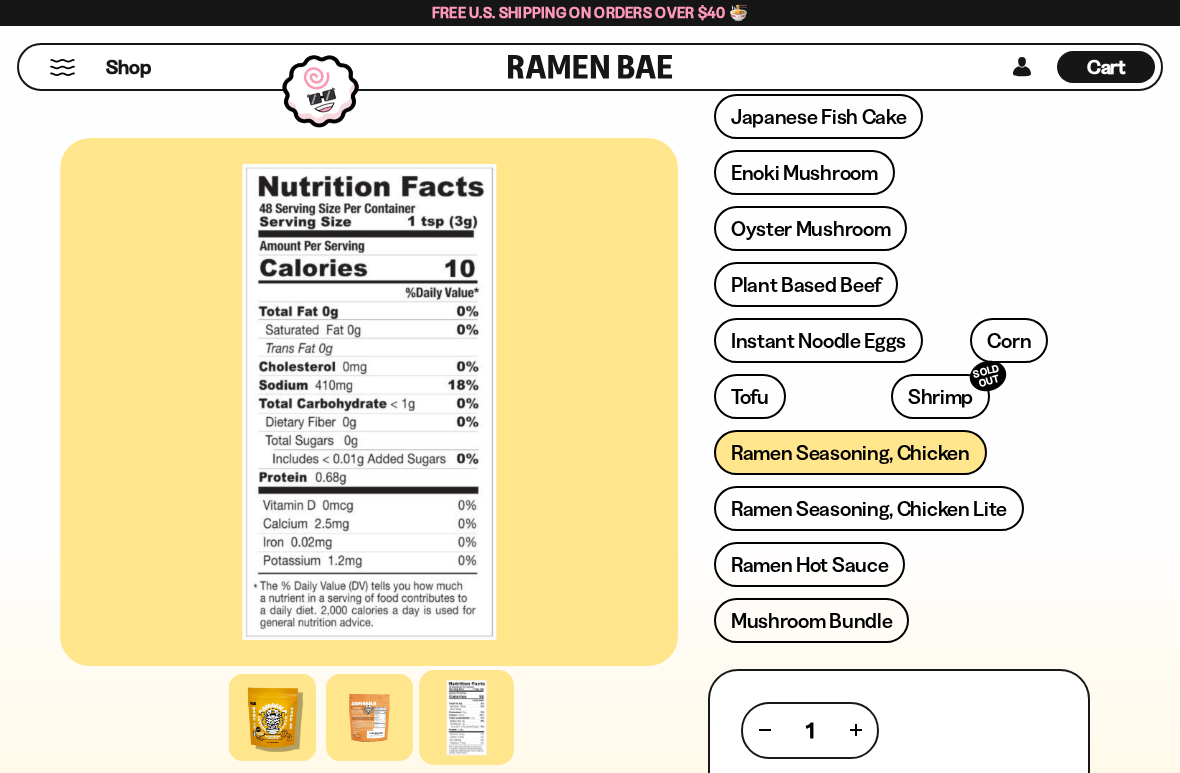 click on "Ramen Seasoning, Chicken Lite" at bounding box center (869, 508) 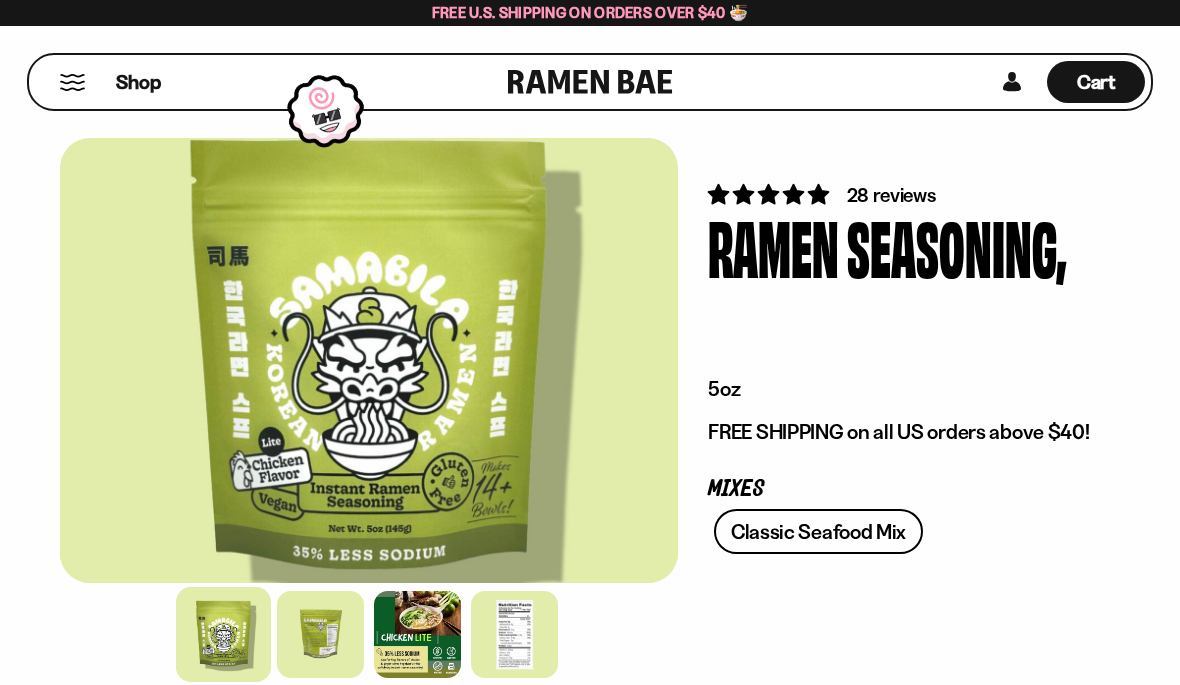 scroll, scrollTop: 0, scrollLeft: 0, axis: both 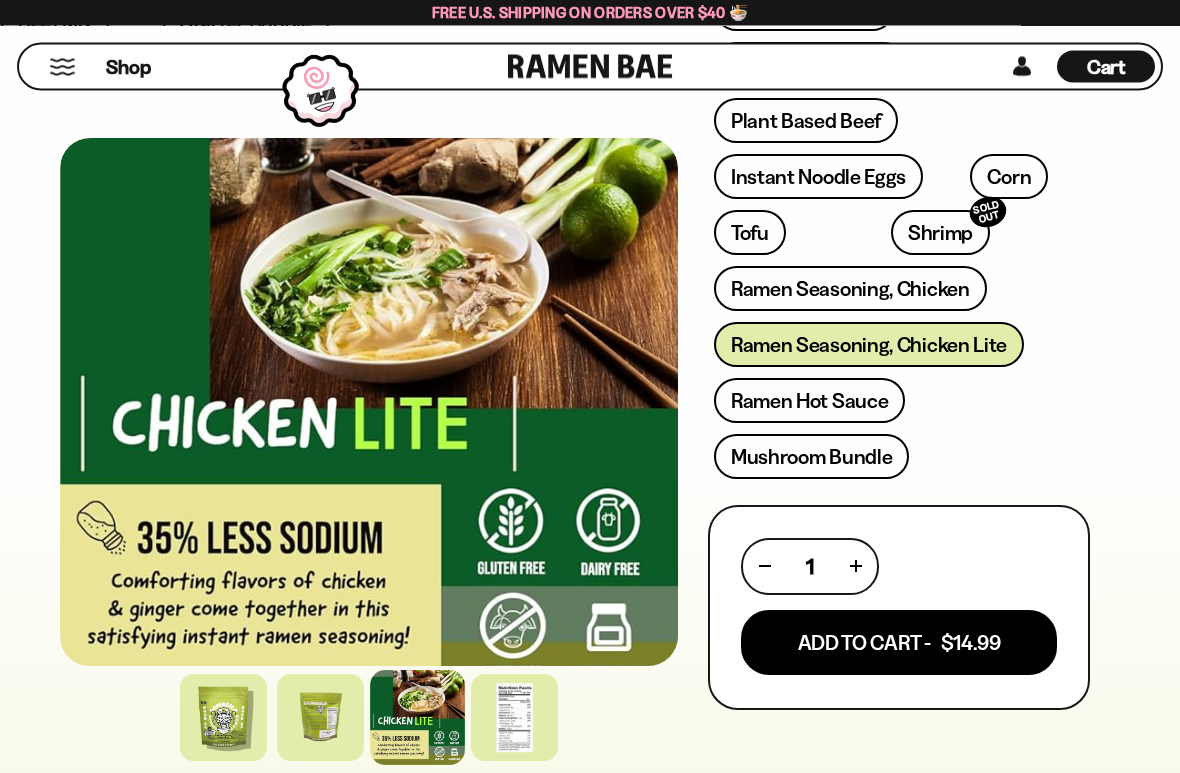 click on "Ramen Hot Sauce" at bounding box center (810, 401) 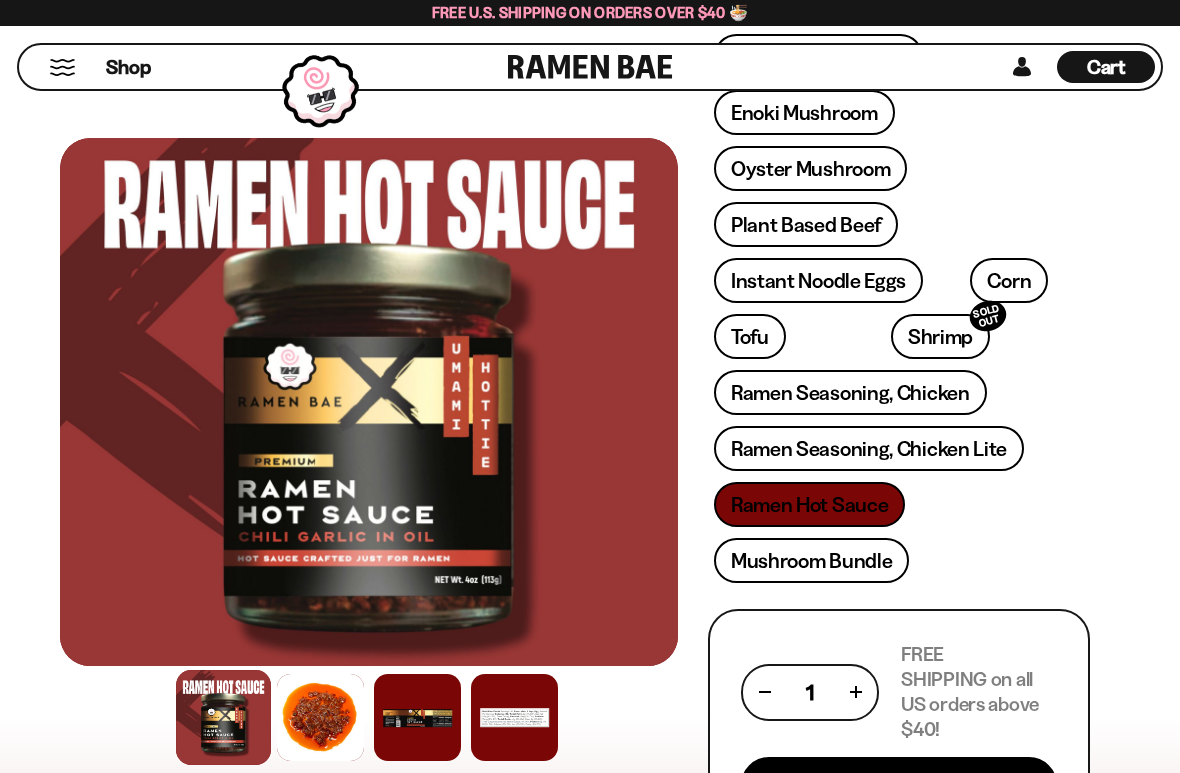 scroll, scrollTop: 716, scrollLeft: 0, axis: vertical 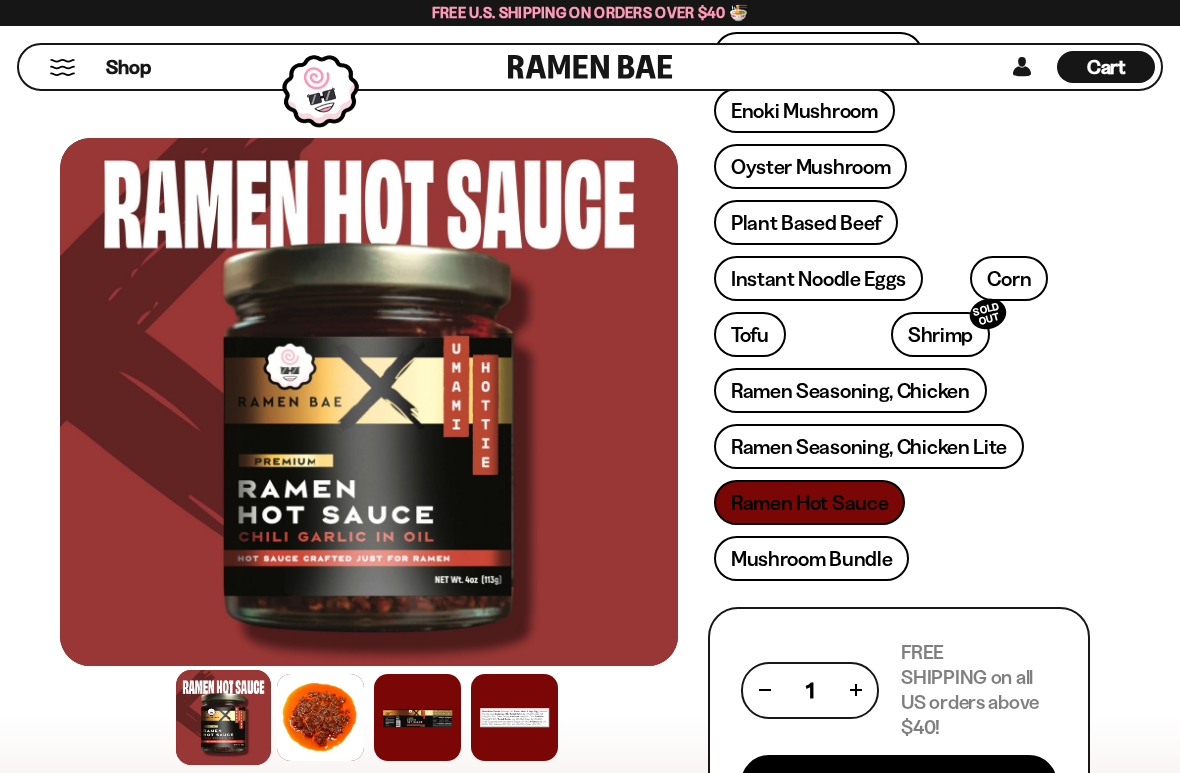 click on "Mushroom Bundle" at bounding box center (812, 558) 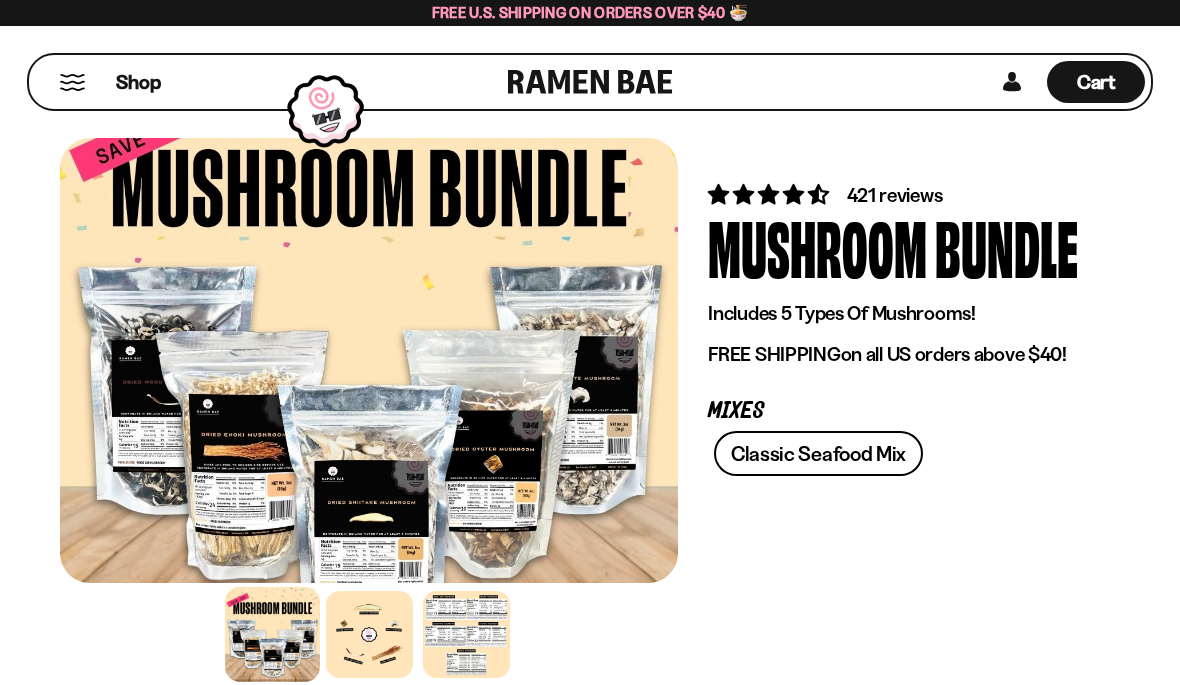 scroll, scrollTop: 0, scrollLeft: 0, axis: both 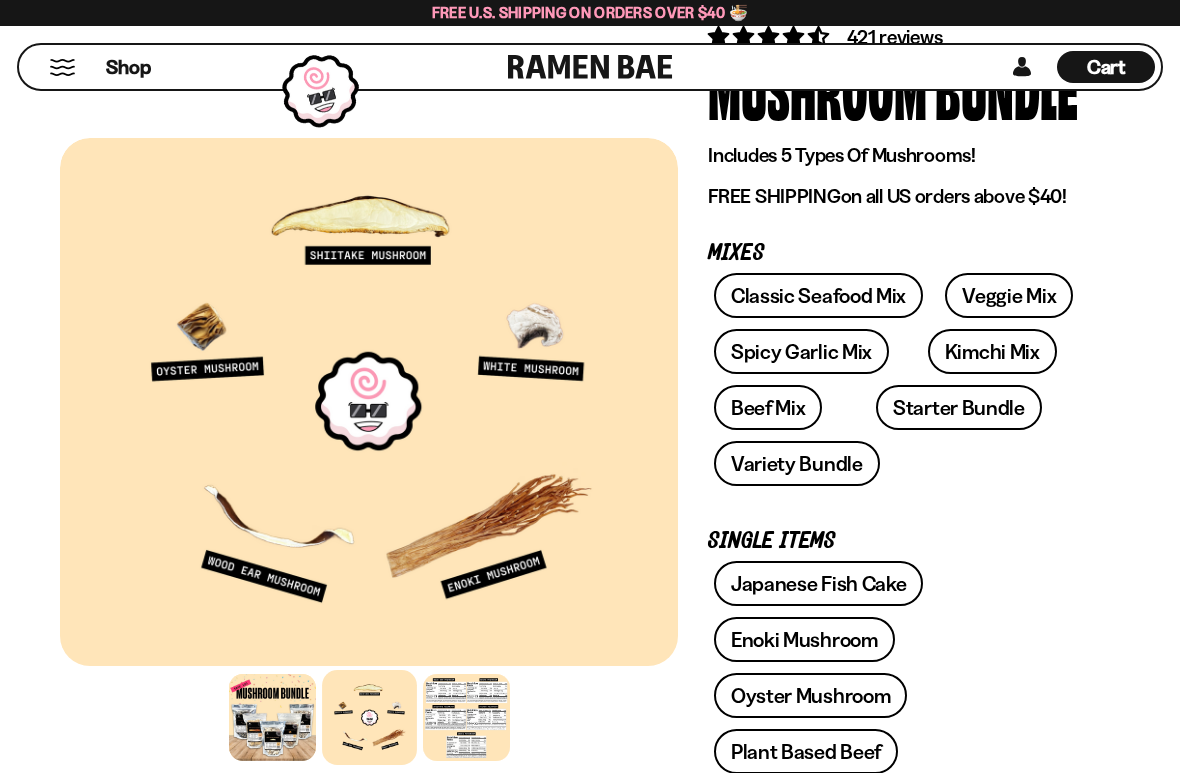 click on "Classic Seafood Mix" at bounding box center [818, 295] 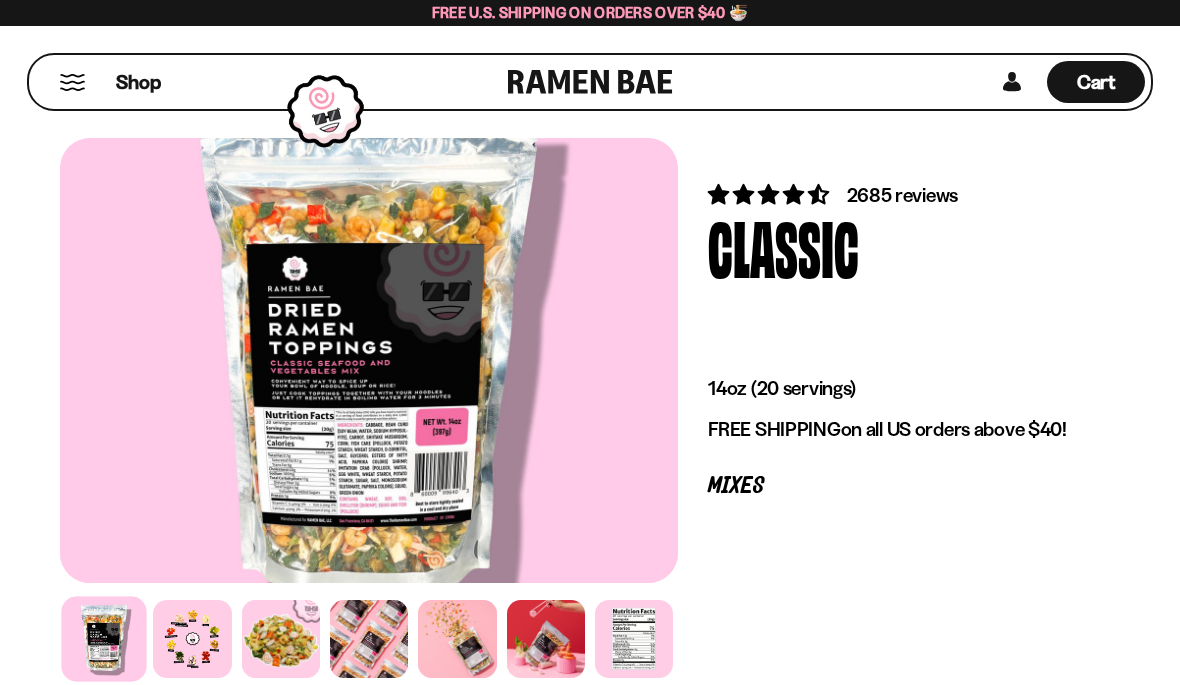scroll, scrollTop: 0, scrollLeft: 0, axis: both 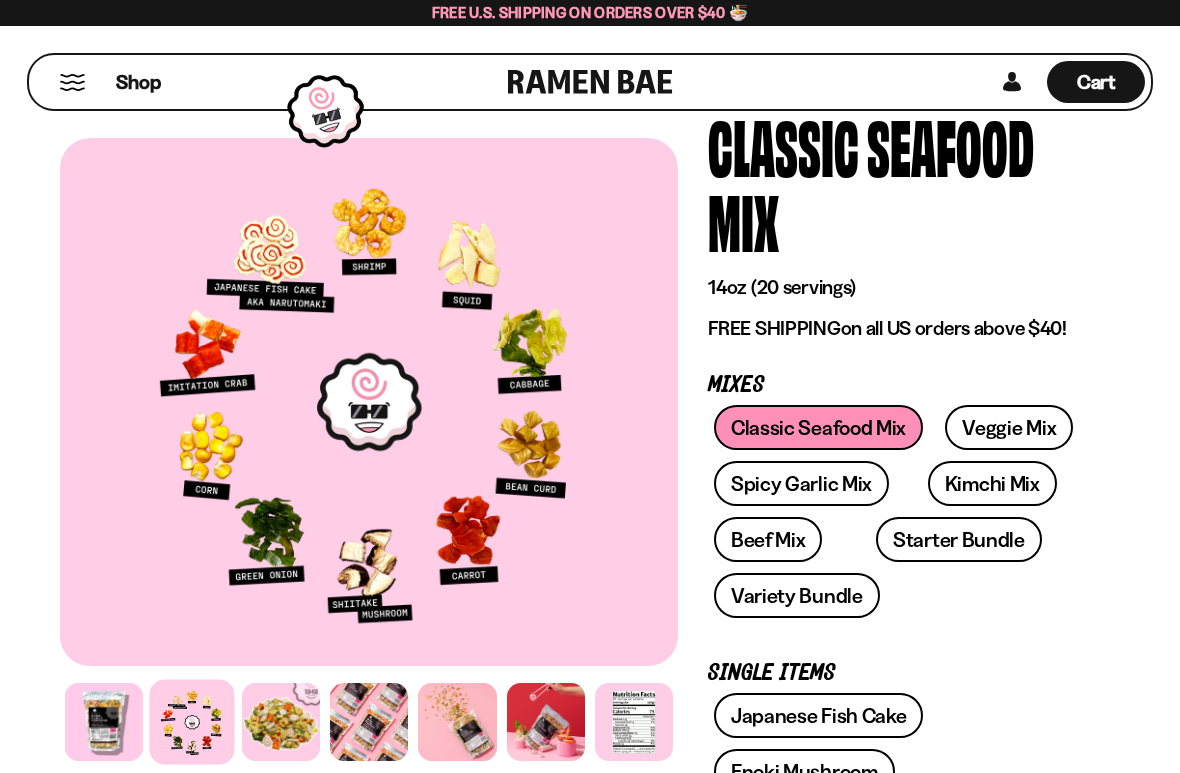 click on "Veggie Mix" at bounding box center (1009, 427) 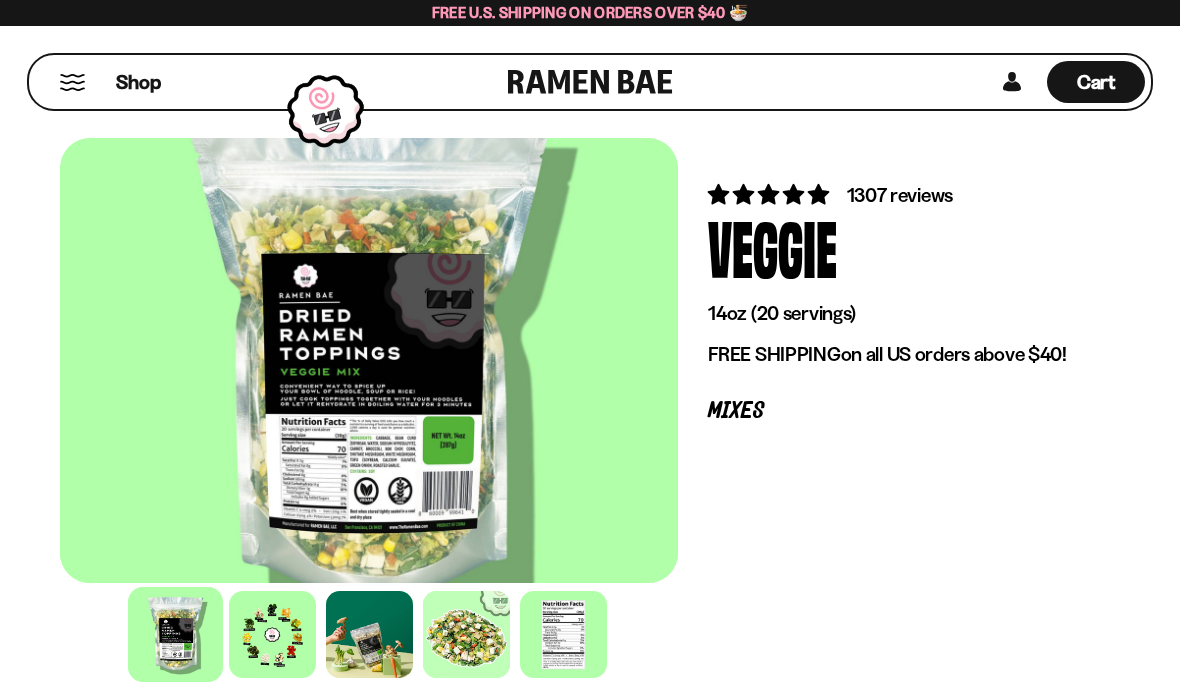scroll, scrollTop: 0, scrollLeft: 0, axis: both 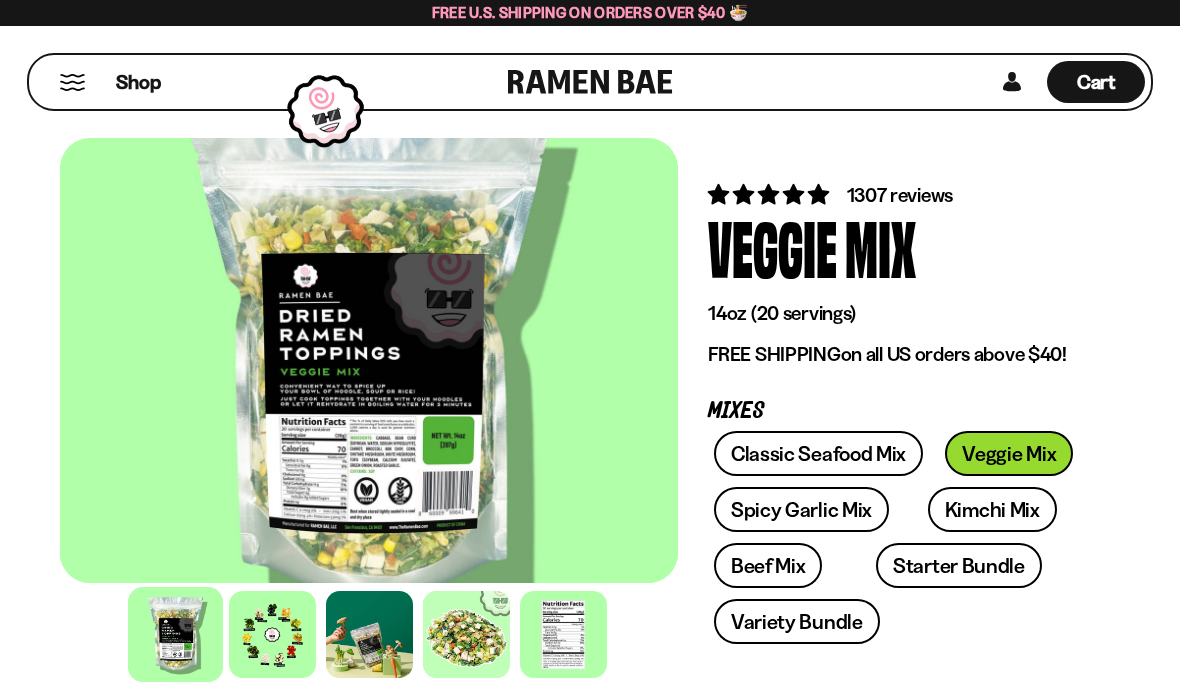 click on "Spicy Garlic Mix" at bounding box center (801, 509) 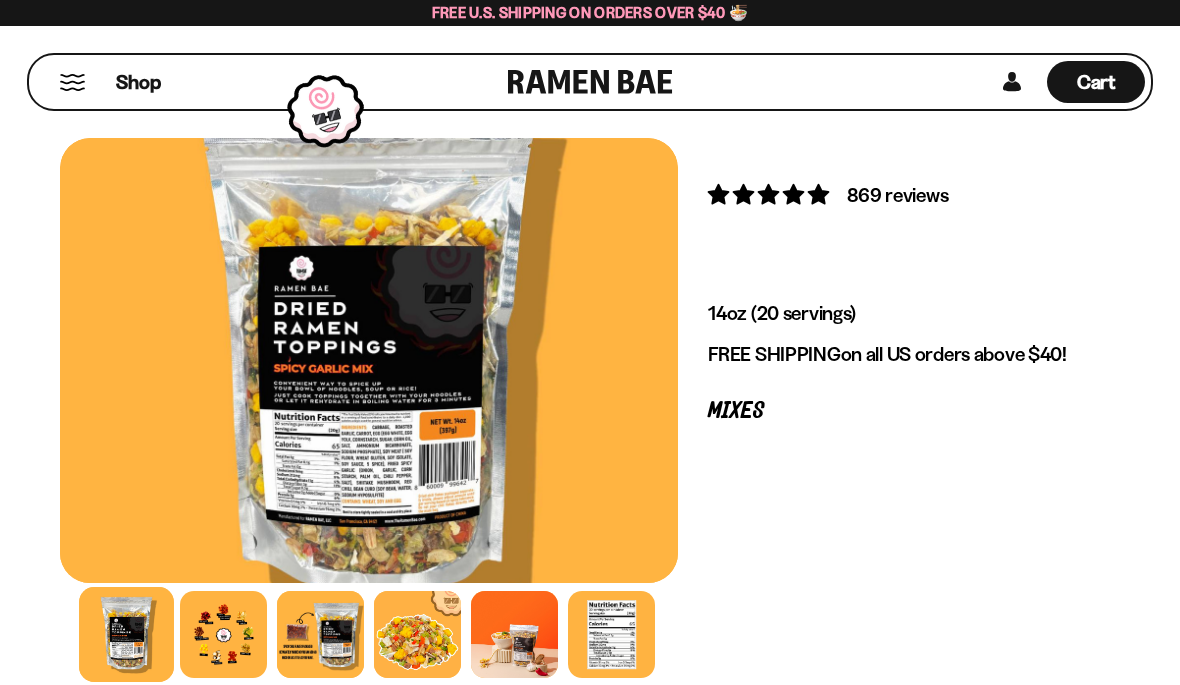 scroll, scrollTop: 0, scrollLeft: 0, axis: both 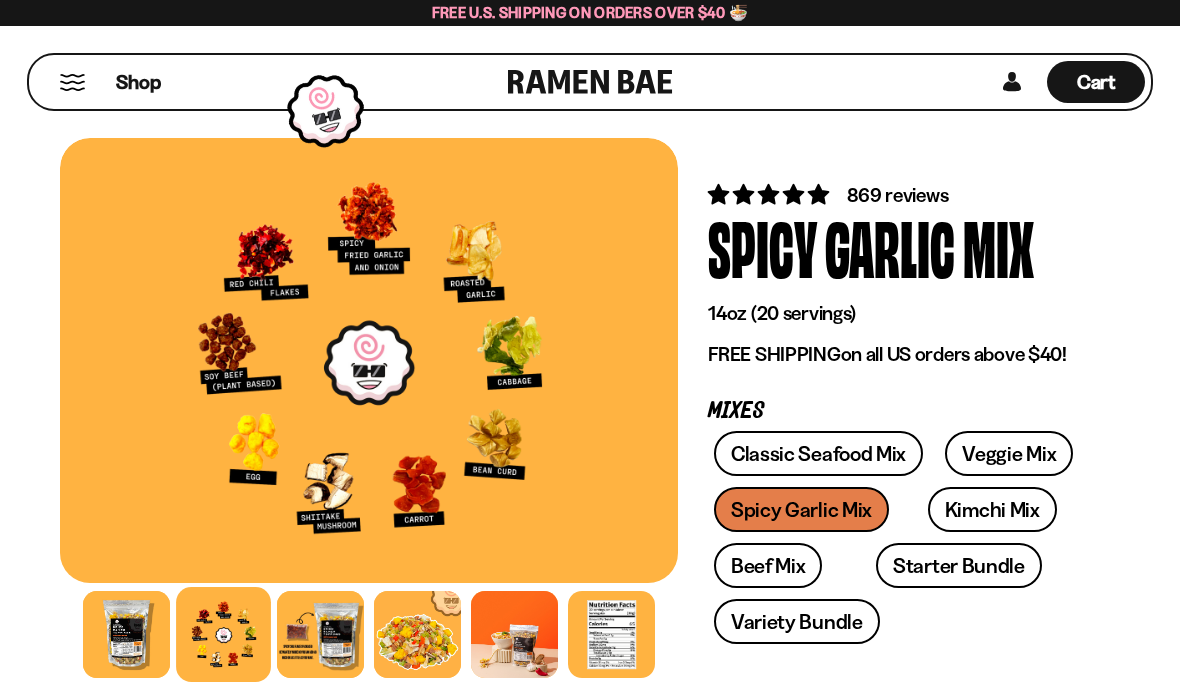 click on "Kimchi Mix" at bounding box center (992, 509) 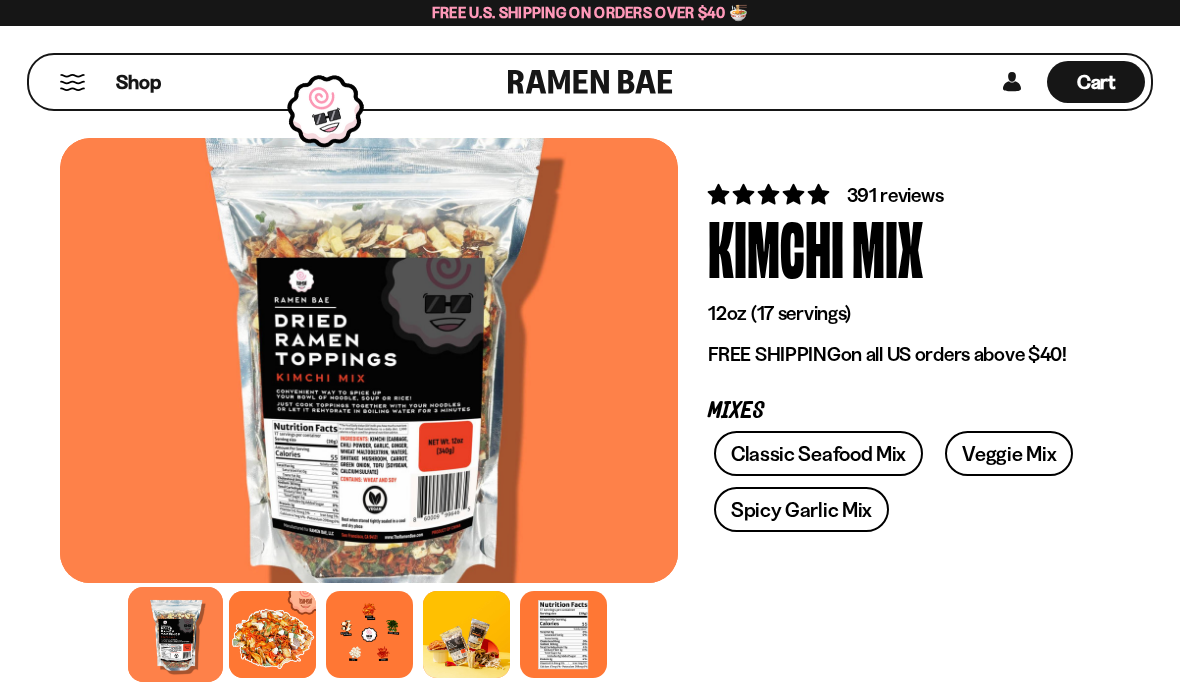 scroll, scrollTop: 0, scrollLeft: 0, axis: both 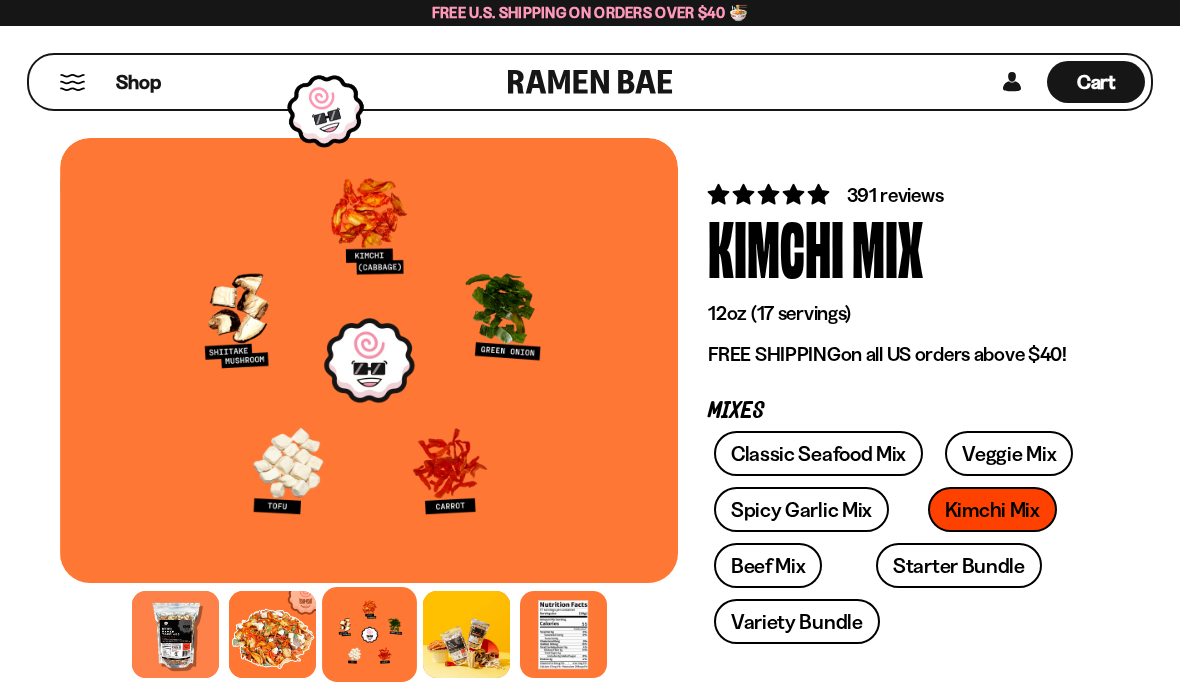 click on "Variety Bundle" at bounding box center (797, 621) 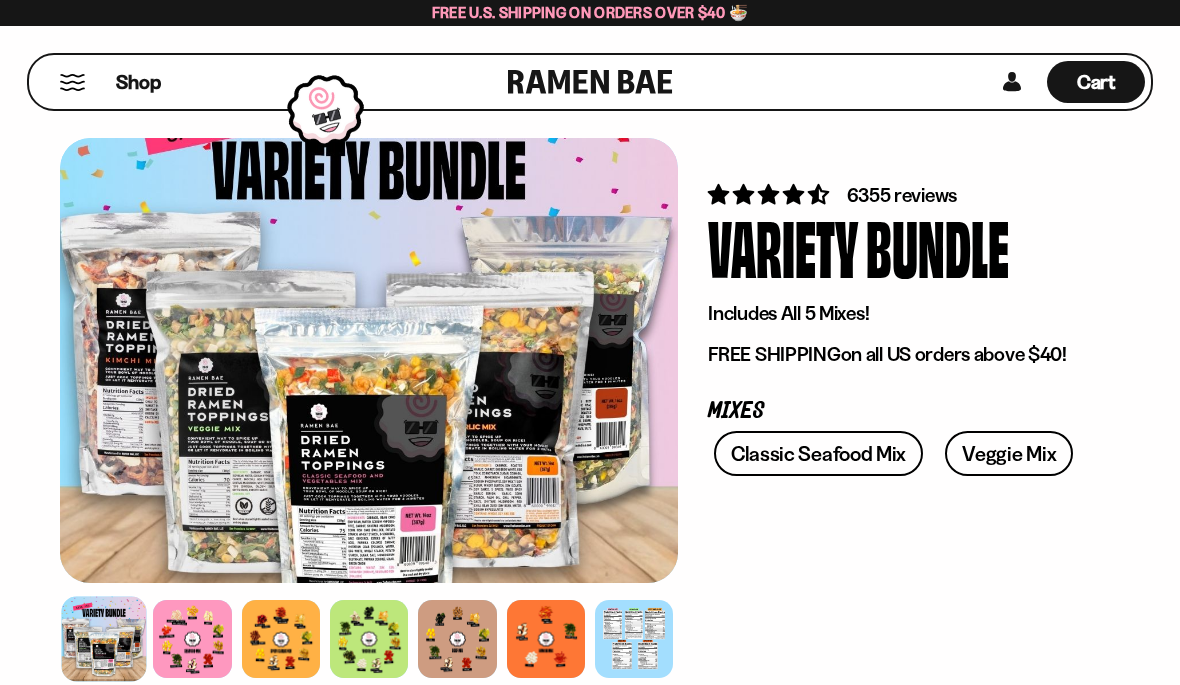scroll, scrollTop: 0, scrollLeft: 0, axis: both 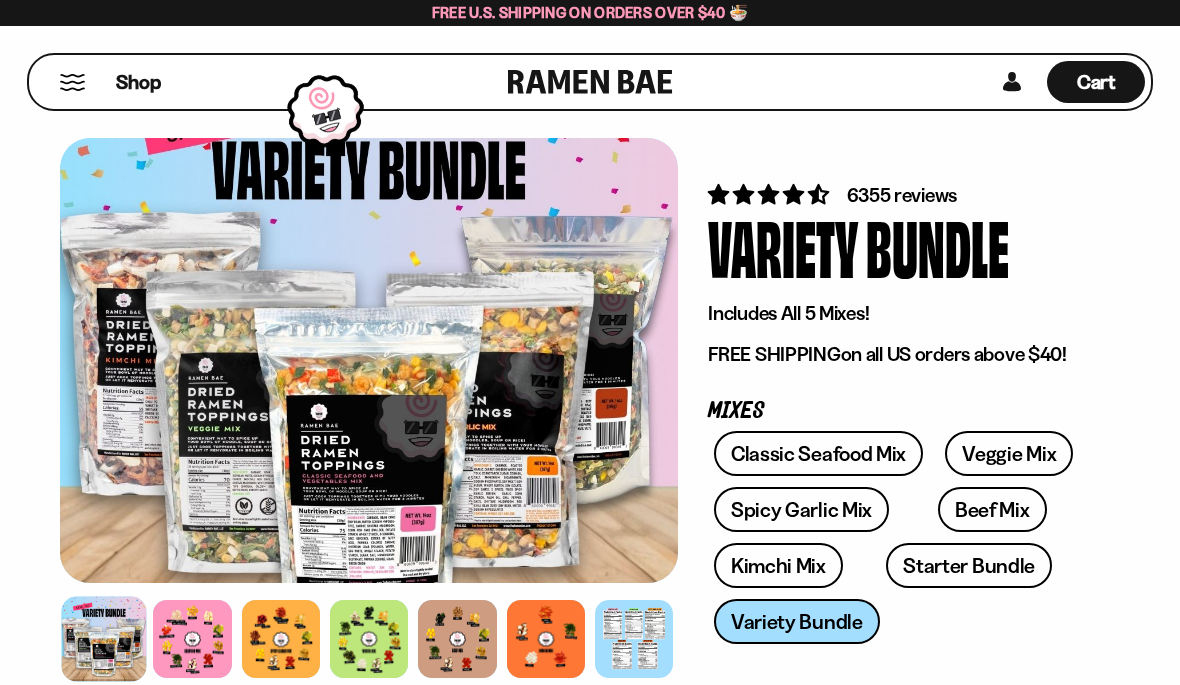 click at bounding box center (192, 639) 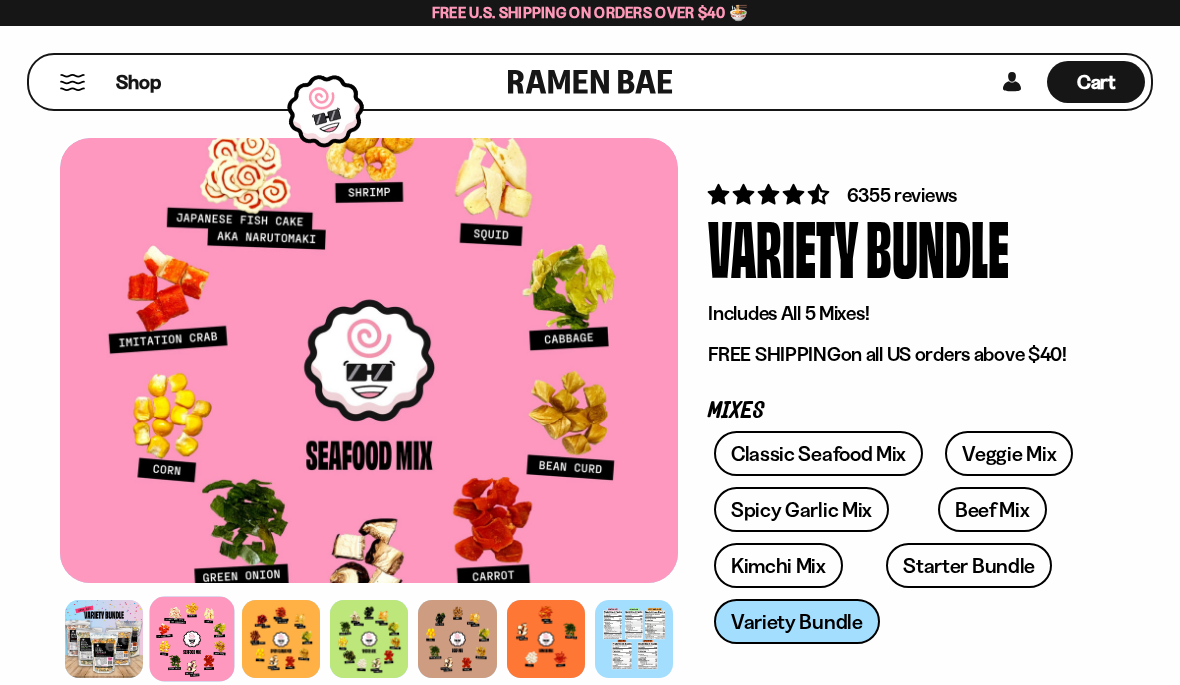 click at bounding box center [281, 639] 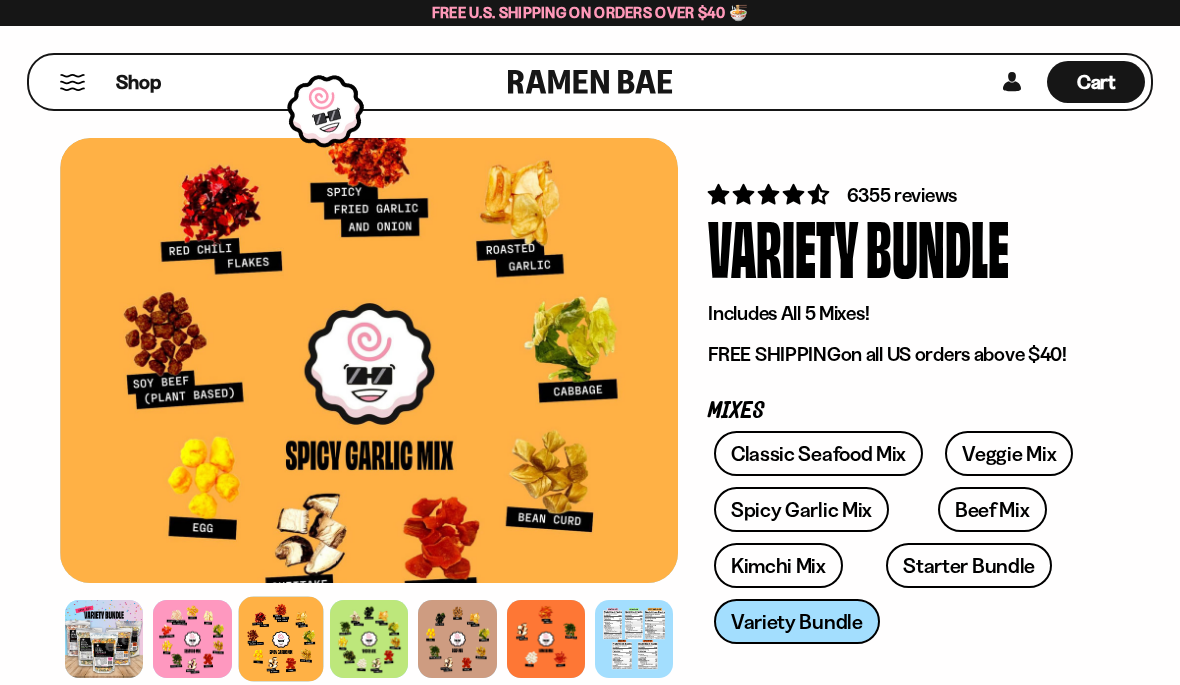 click at bounding box center (369, 639) 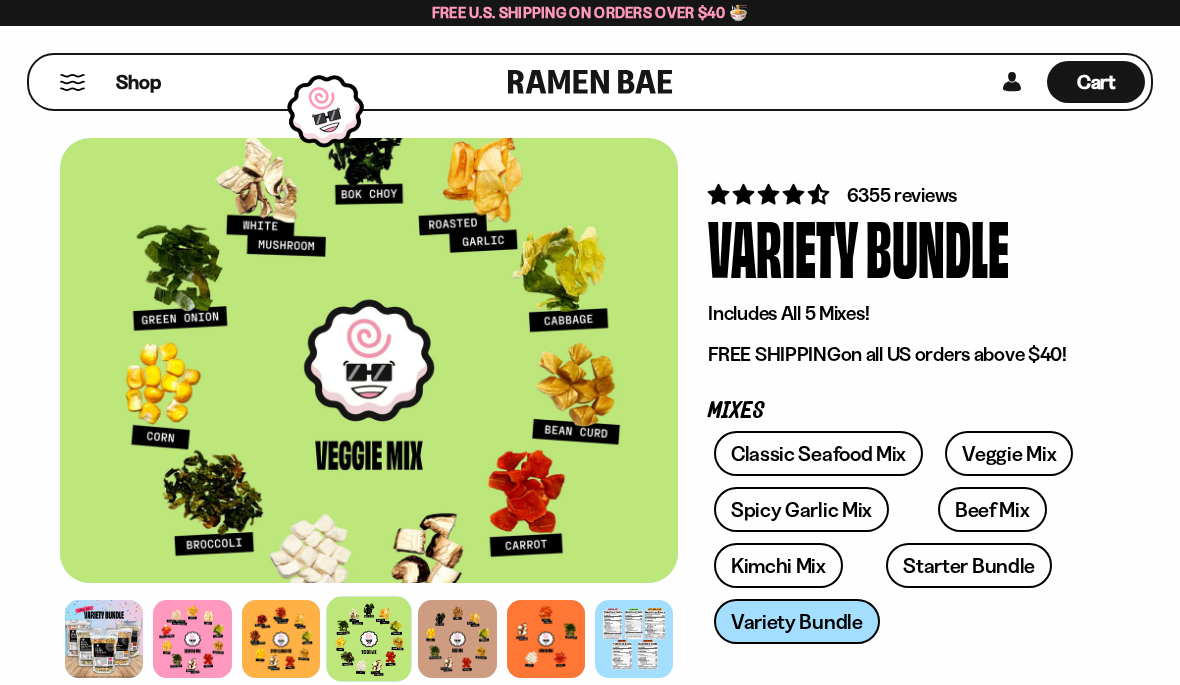 click at bounding box center [457, 639] 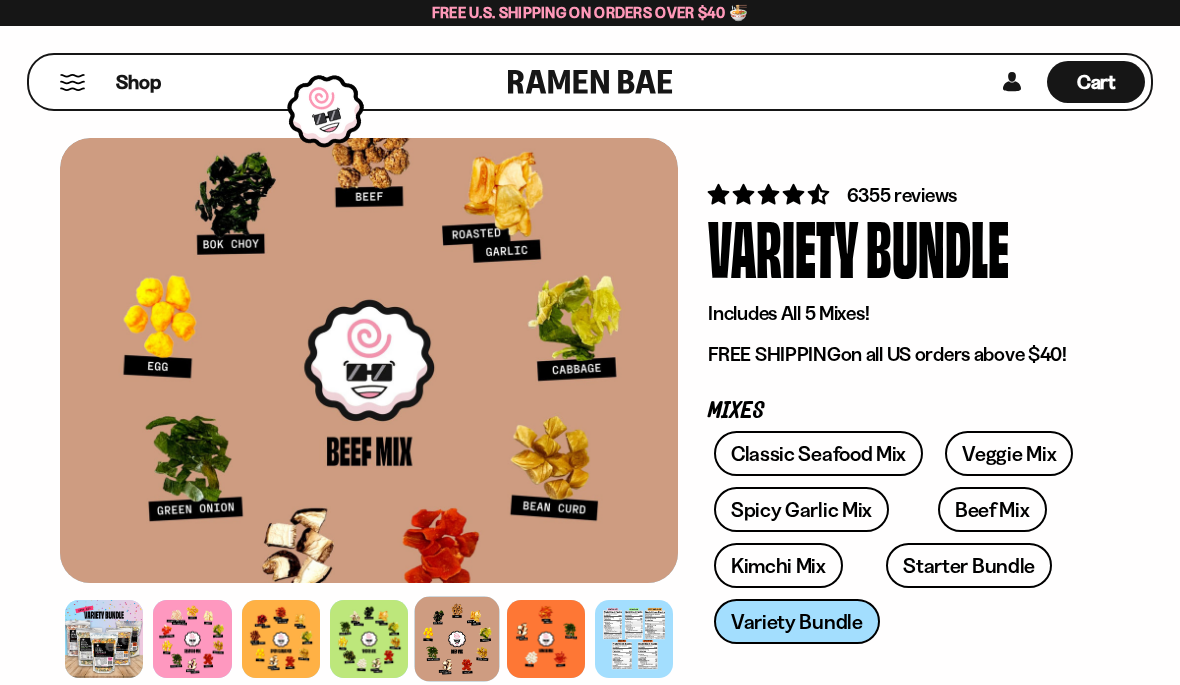 click at bounding box center [546, 639] 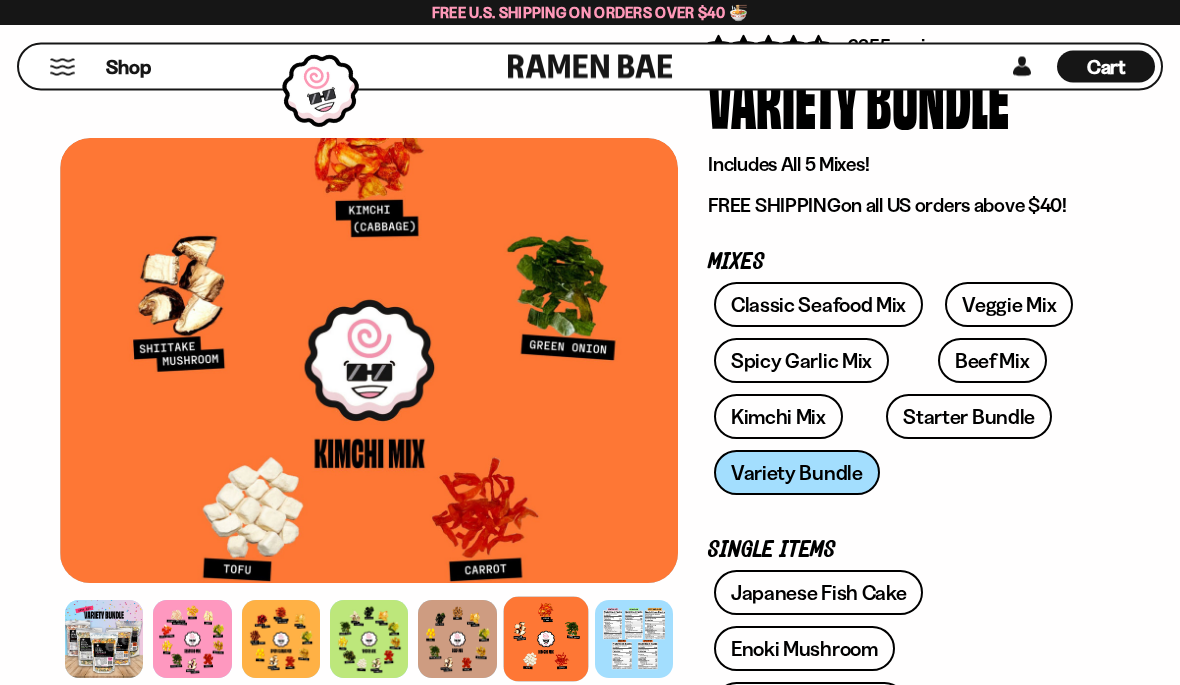 scroll, scrollTop: 0, scrollLeft: 0, axis: both 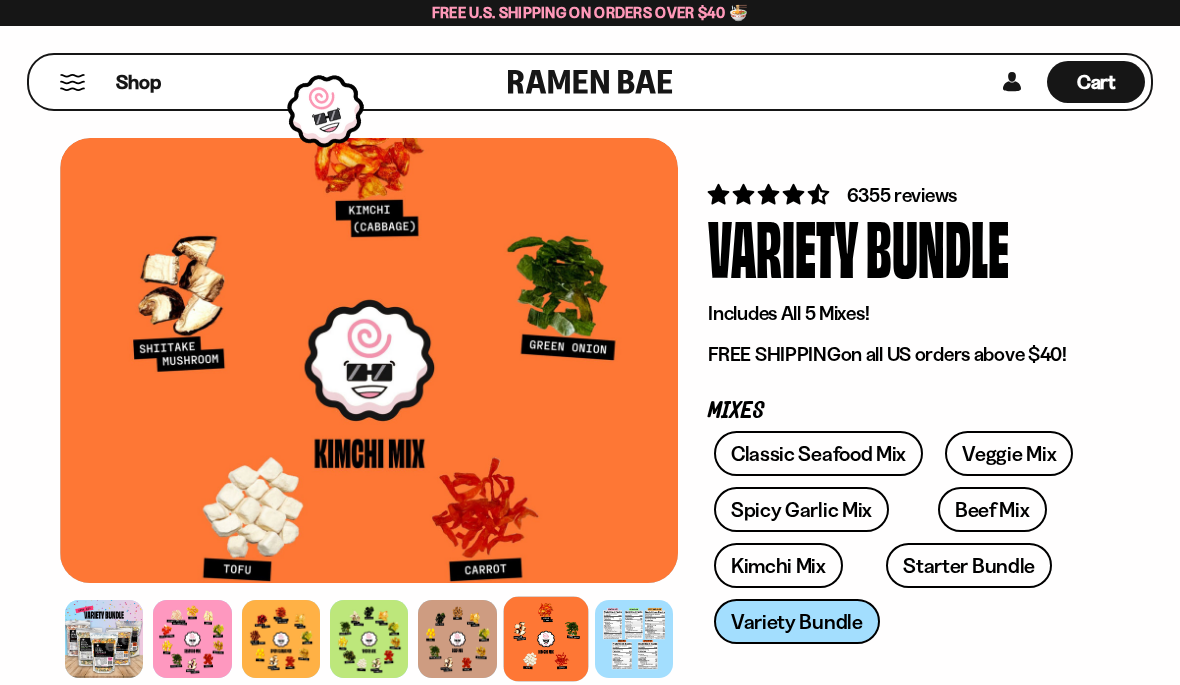 click on "Shop" at bounding box center [138, 82] 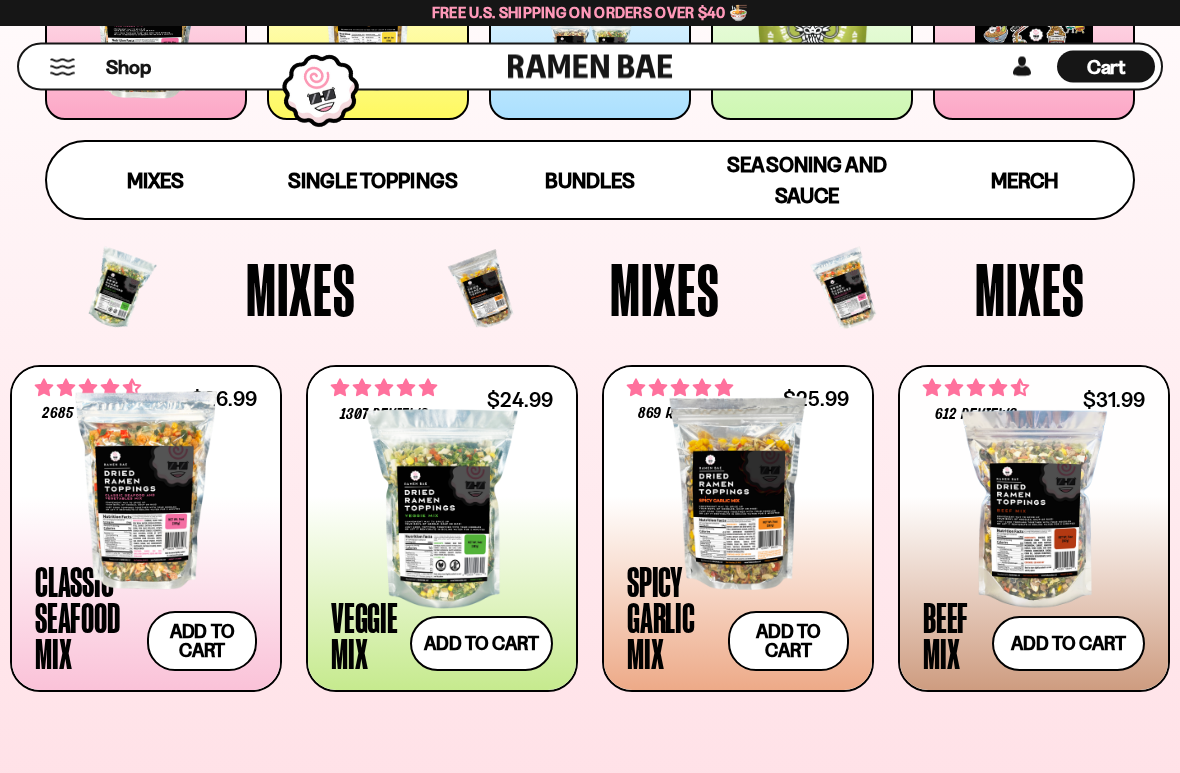 scroll, scrollTop: 456, scrollLeft: 0, axis: vertical 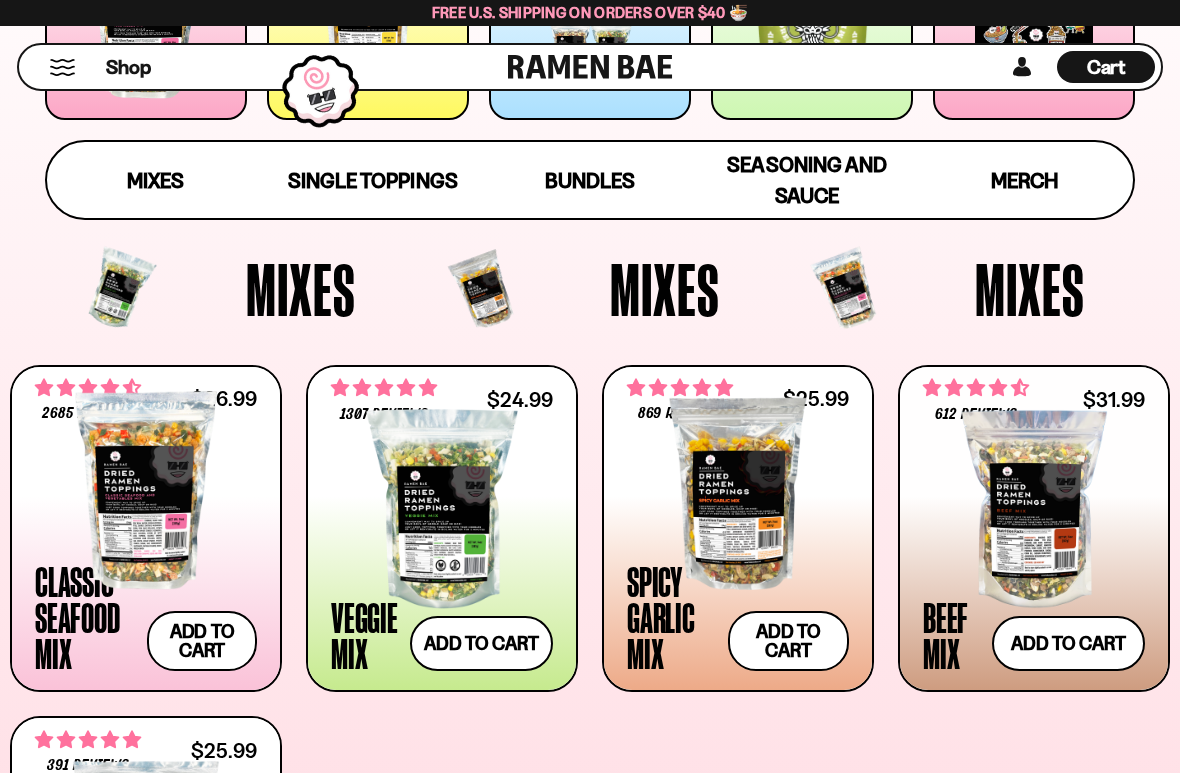 click on "Add to cart
Add
—
Regular price
$24.99
Regular price
Sale price
$24.99
Unit price
/
per" at bounding box center (481, 643) 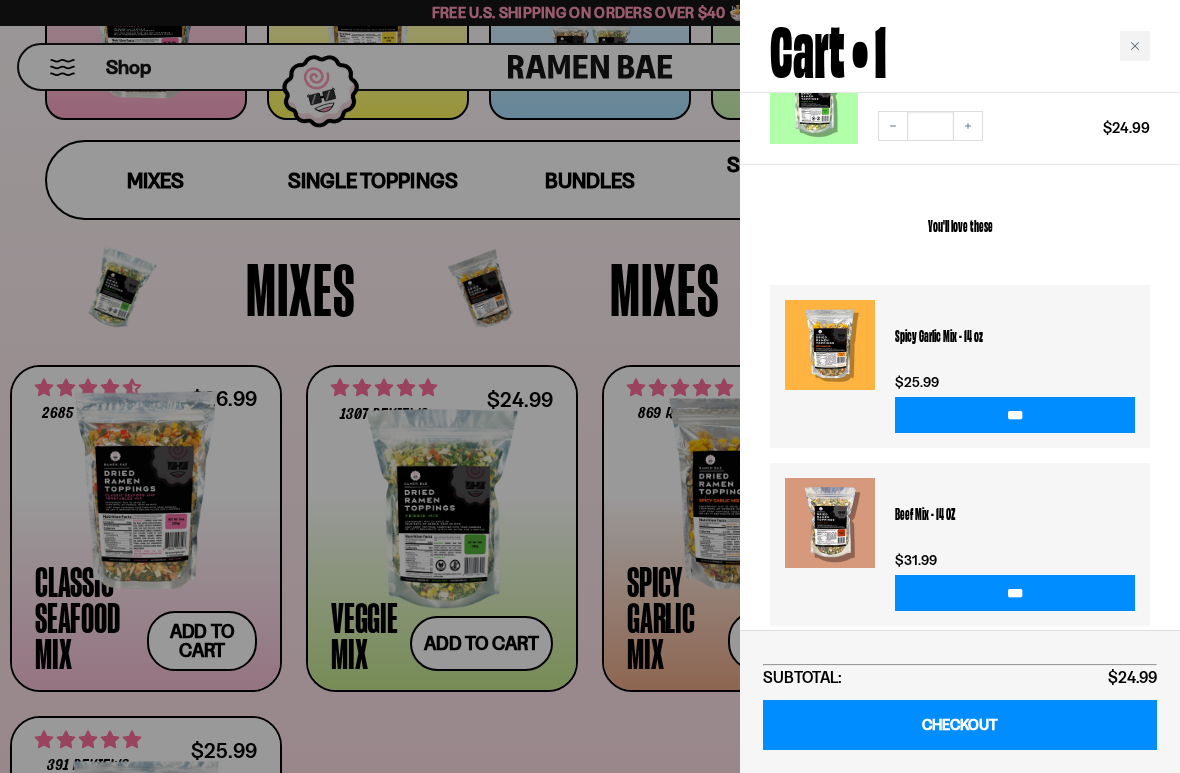 scroll, scrollTop: 239, scrollLeft: 0, axis: vertical 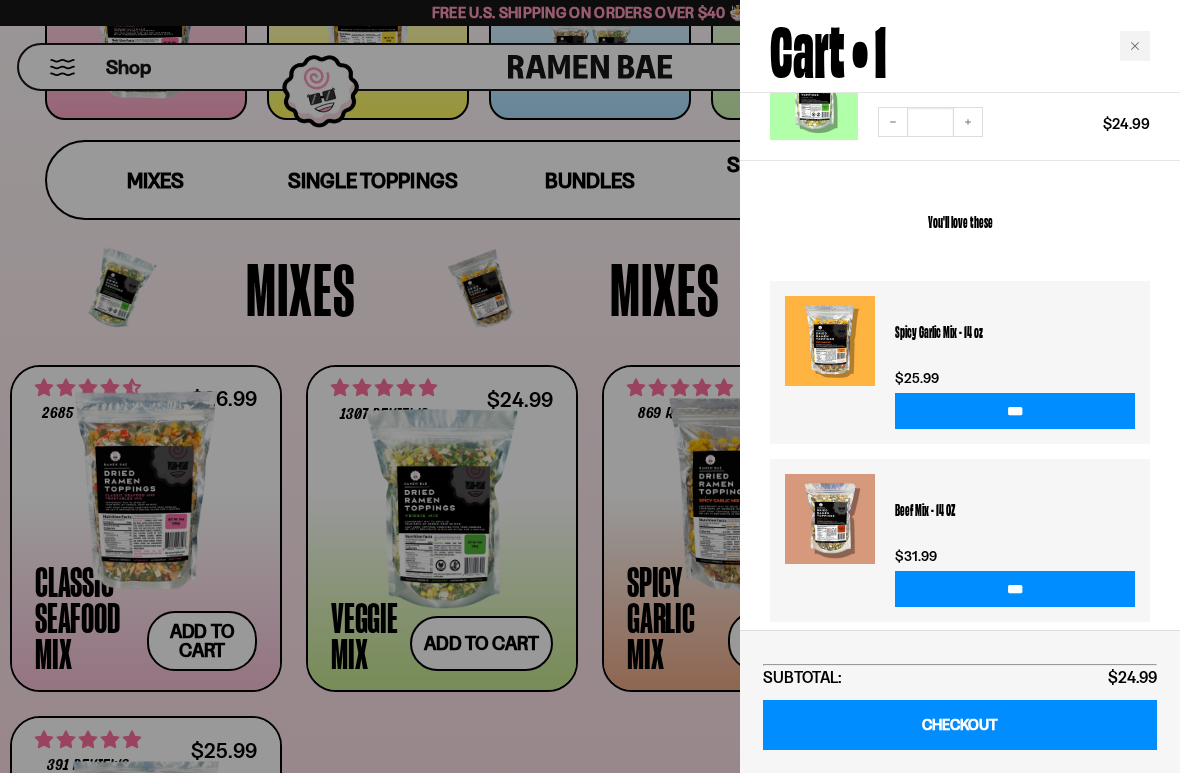 click on "***" at bounding box center [1015, 411] 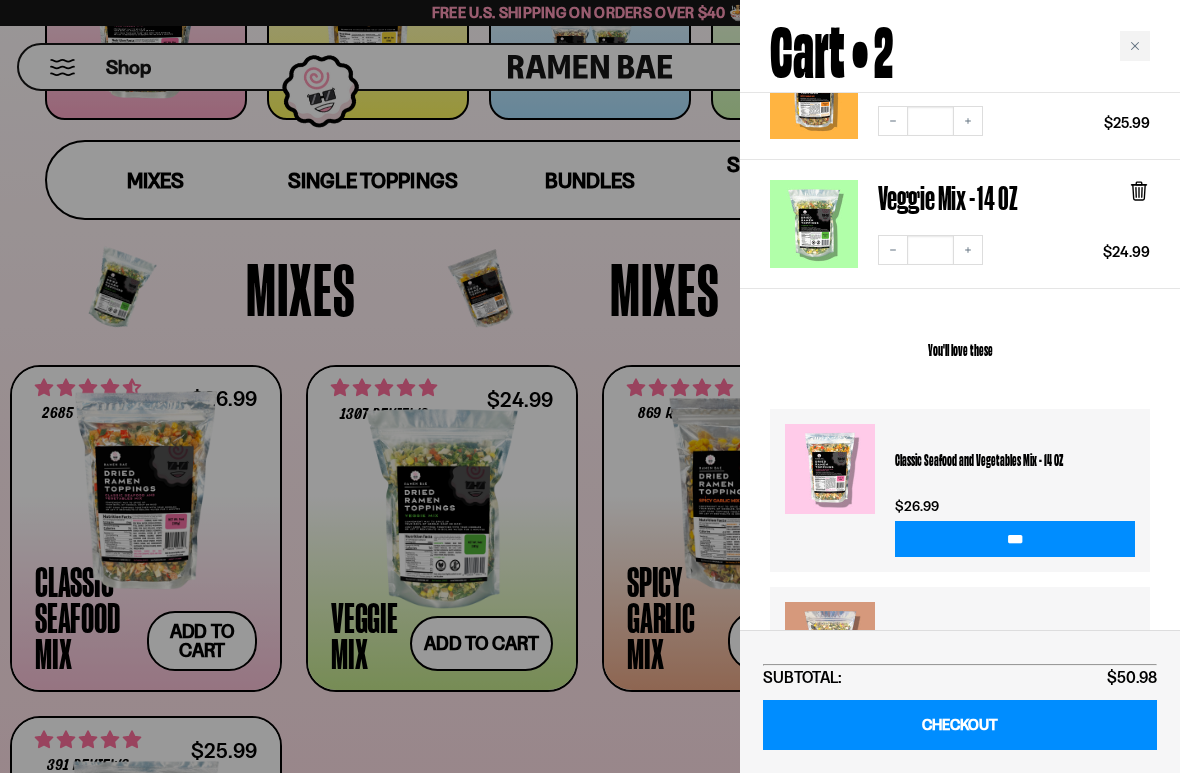 click on "You'll love these Classic Seafood and Vegetables Mix - 14 OZ $26.99 *** Beef Mix - 14 OZ $31.99 *** Kimchi Mix - 12 OZ $25.99 ***" at bounding box center [960, 616] 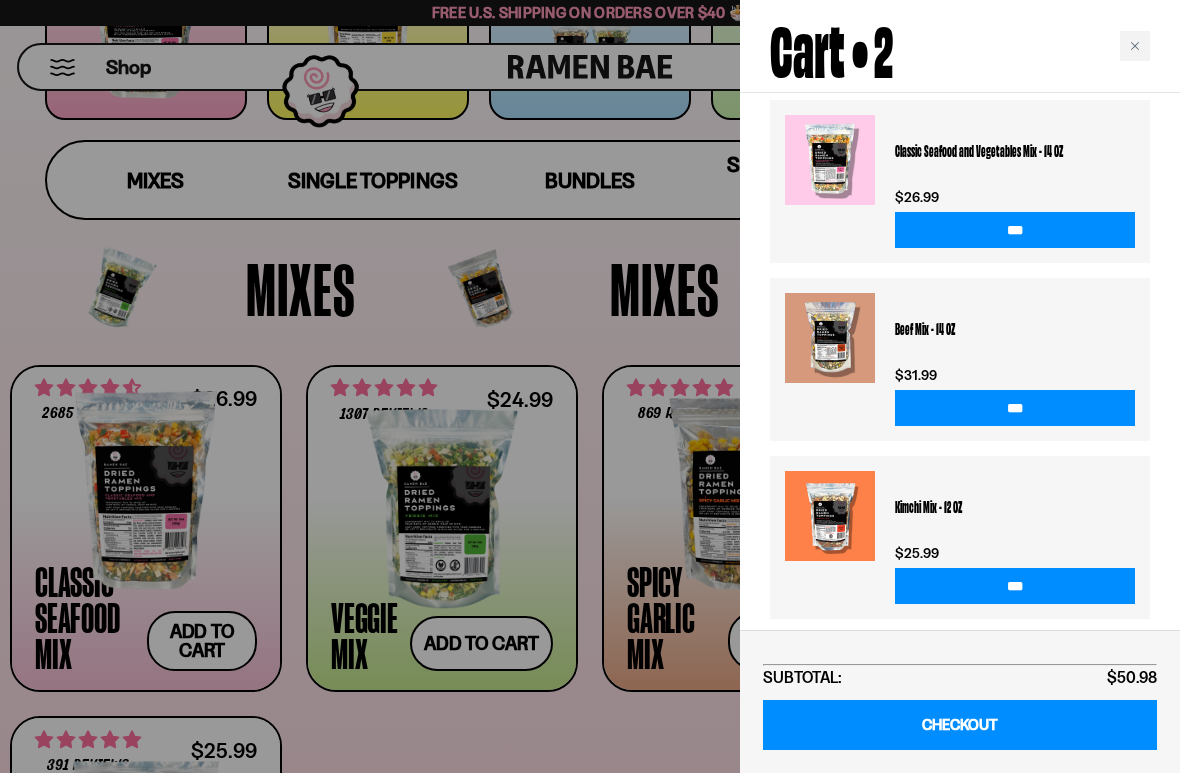 scroll, scrollTop: 547, scrollLeft: 0, axis: vertical 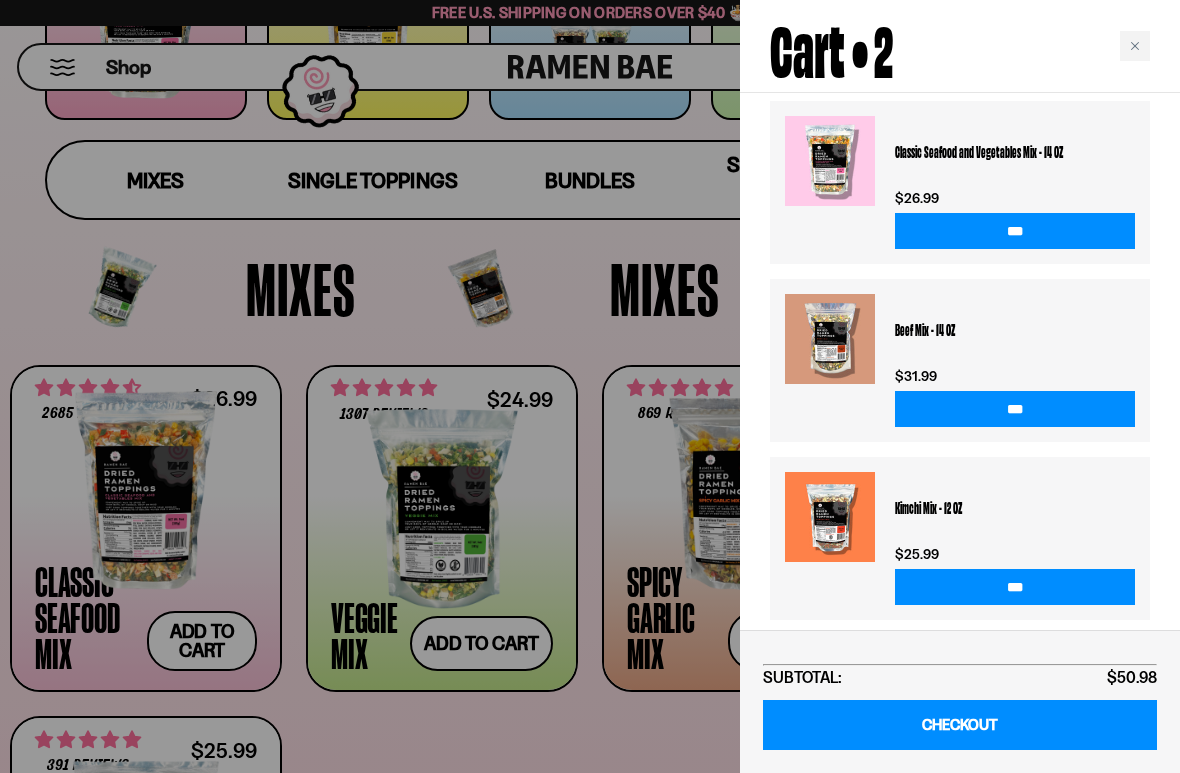 click on "***" at bounding box center (1015, 409) 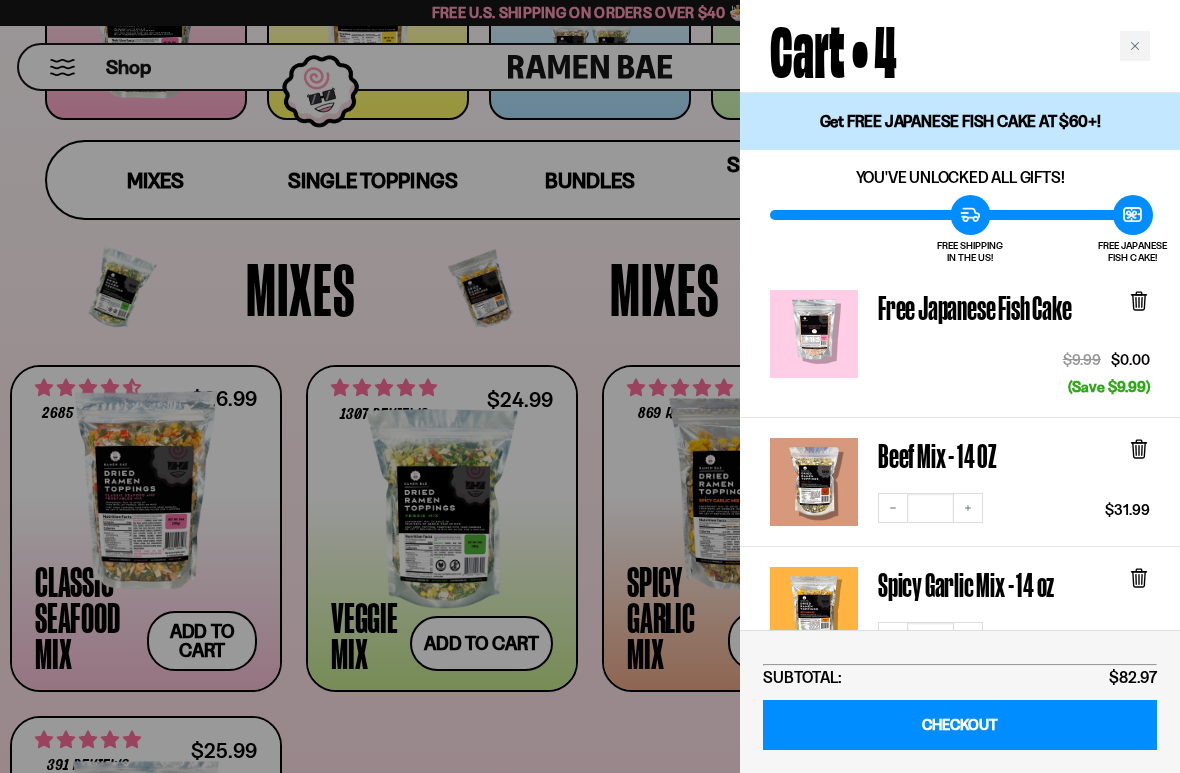 scroll, scrollTop: 0, scrollLeft: 0, axis: both 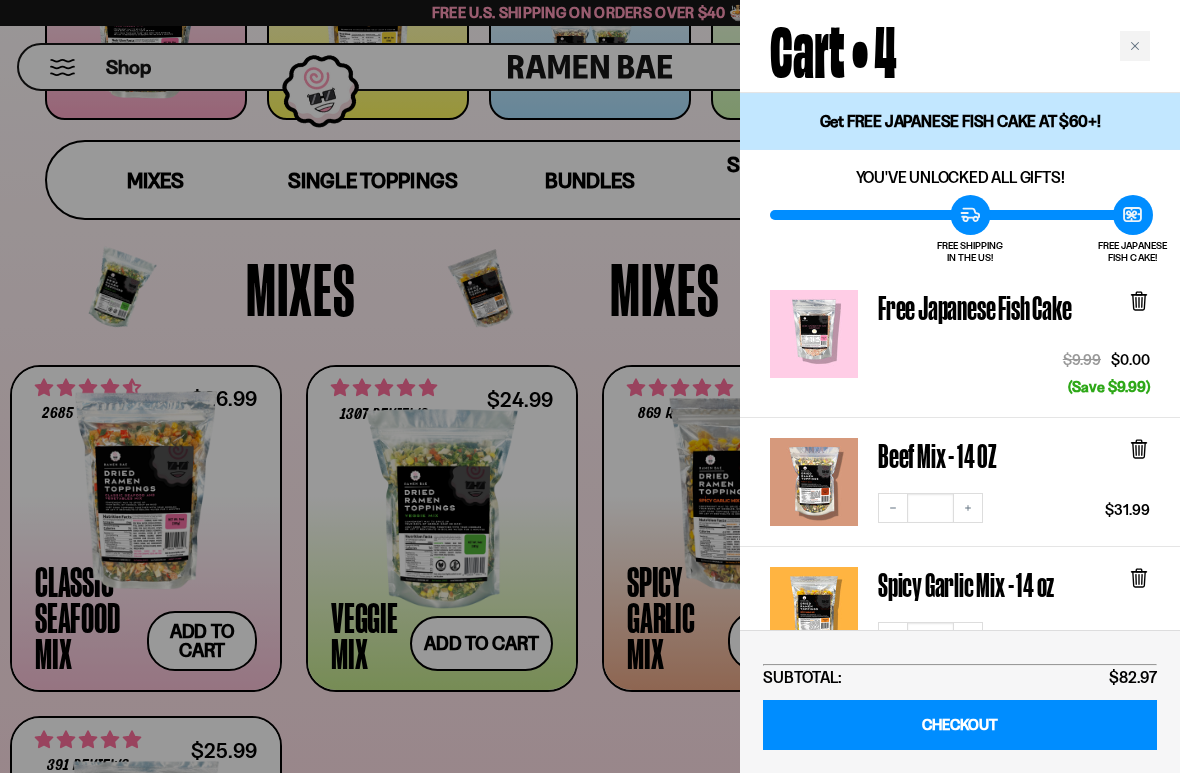 click on "Free Japanese Fish Cake" at bounding box center (979, 307) 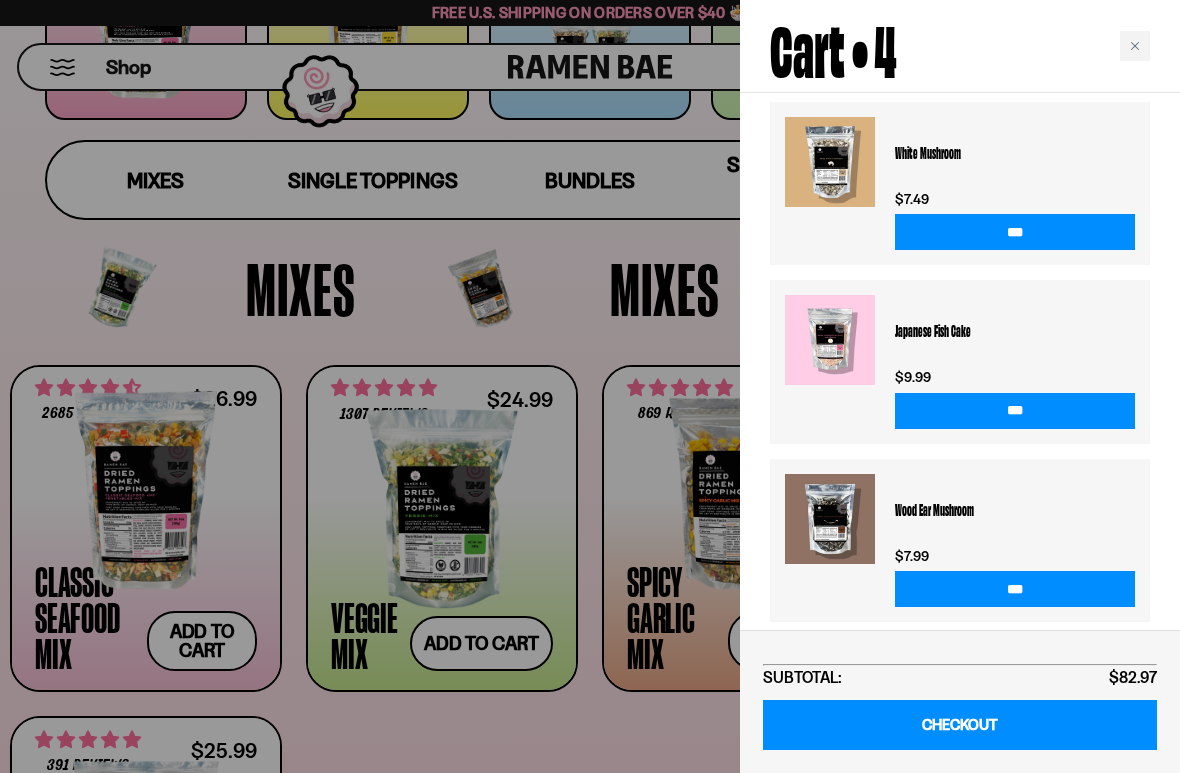 scroll, scrollTop: 822, scrollLeft: 0, axis: vertical 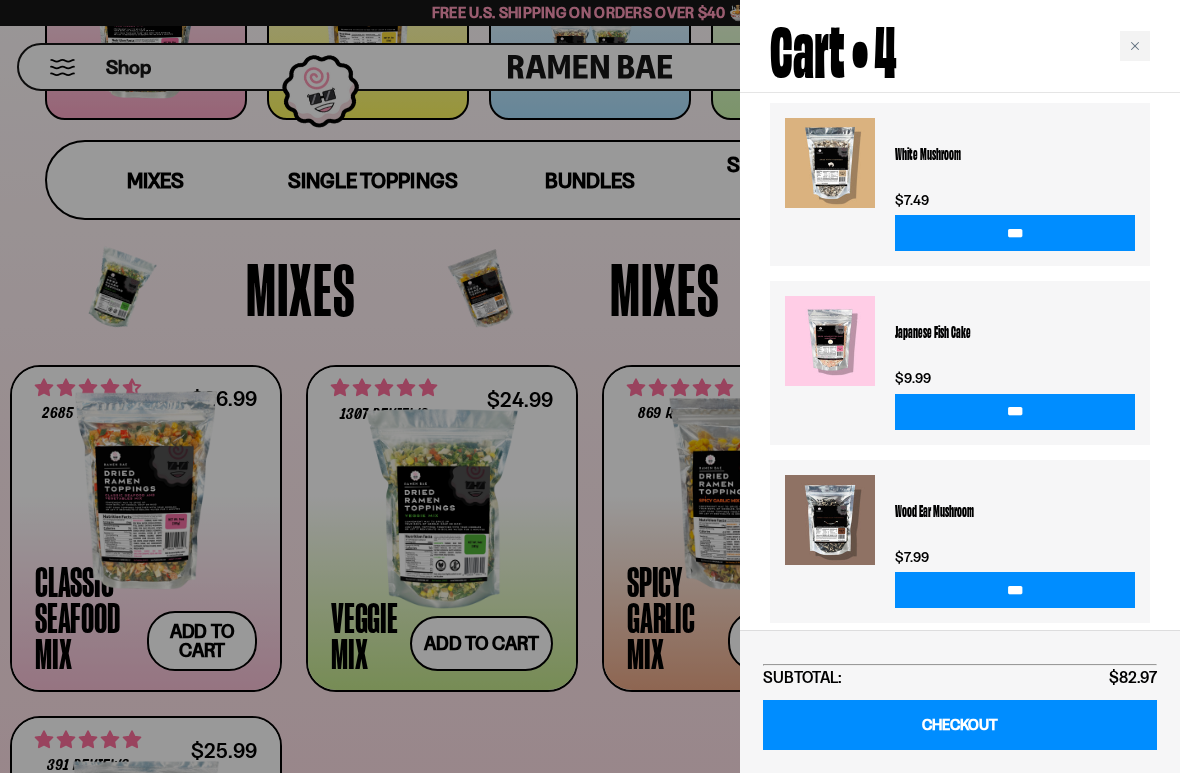 click at bounding box center [590, 386] 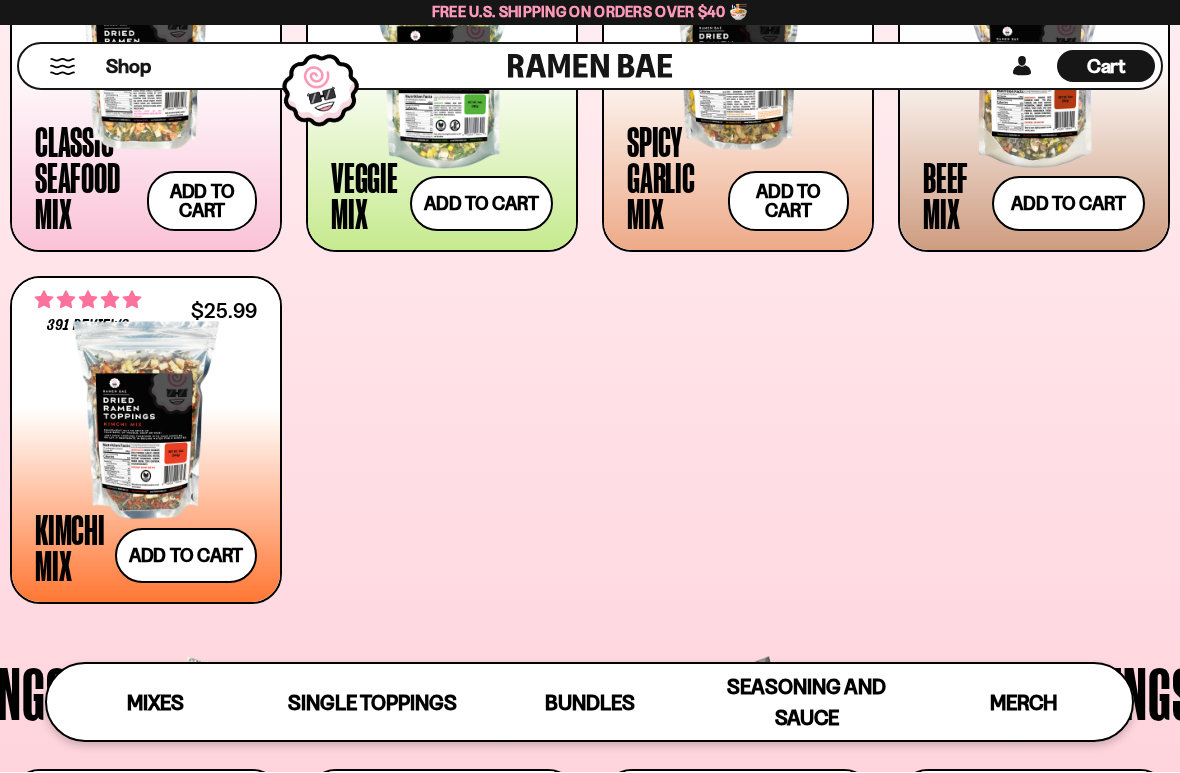scroll, scrollTop: 871, scrollLeft: 0, axis: vertical 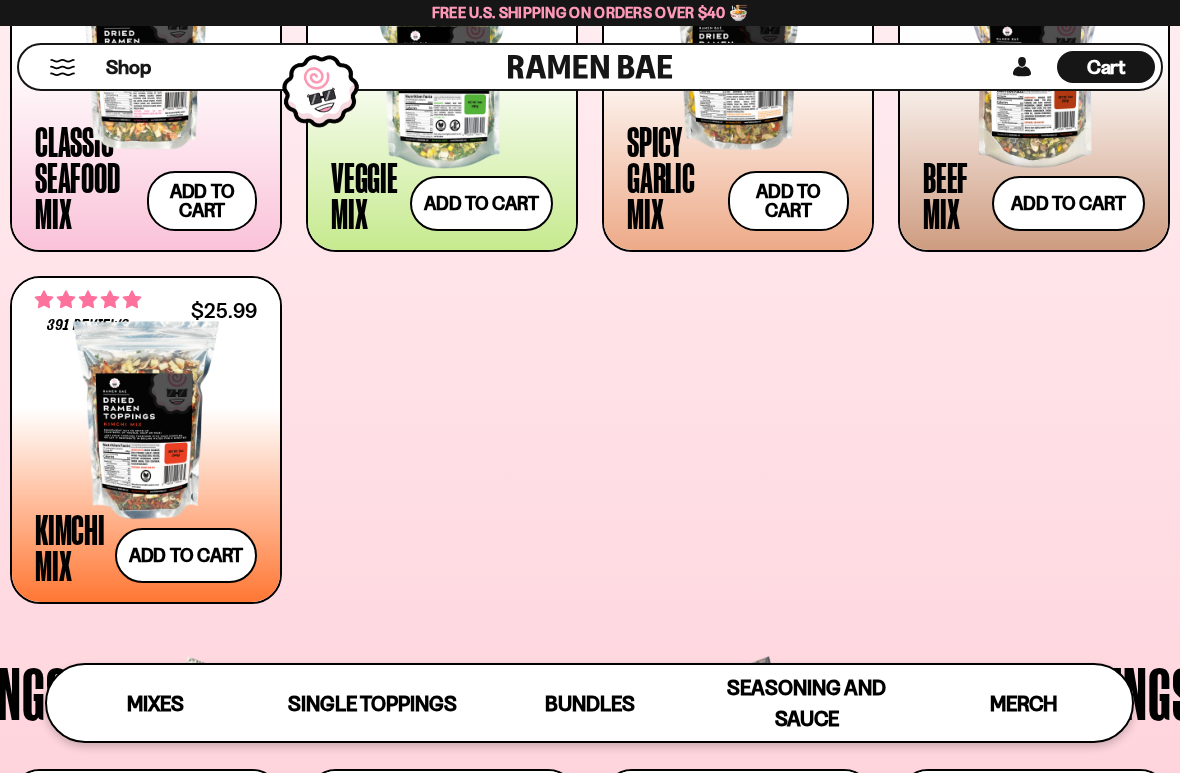 click on "Add to cart
Add
—
Regular price
$25.99
Regular price
Sale price
$25.99
Unit price
/
per" at bounding box center [186, 555] 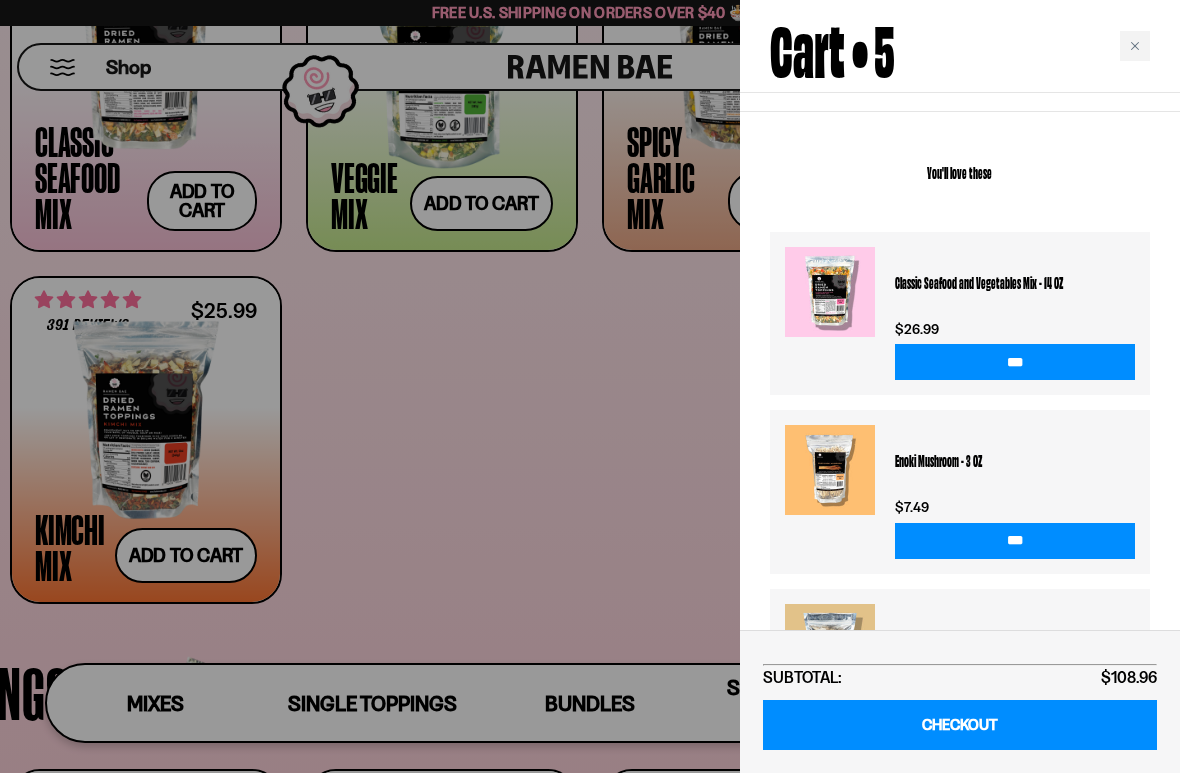 click at bounding box center [590, 386] 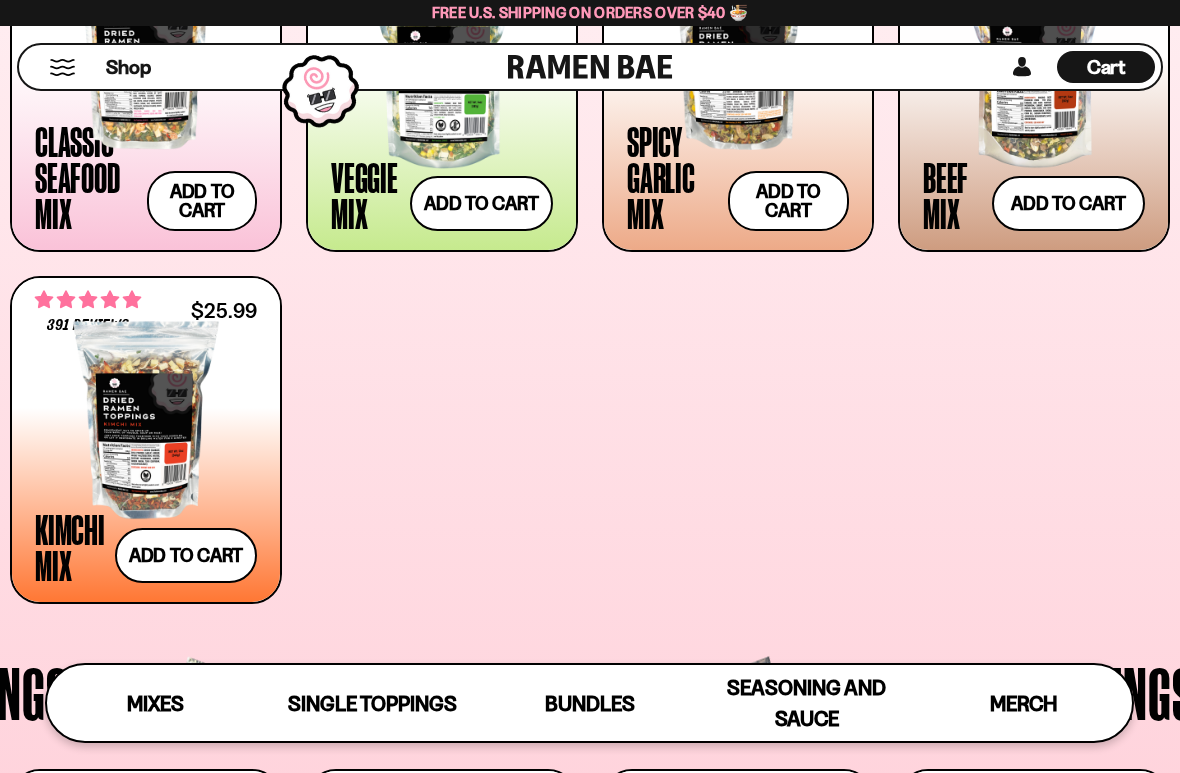 click at bounding box center [146, 420] 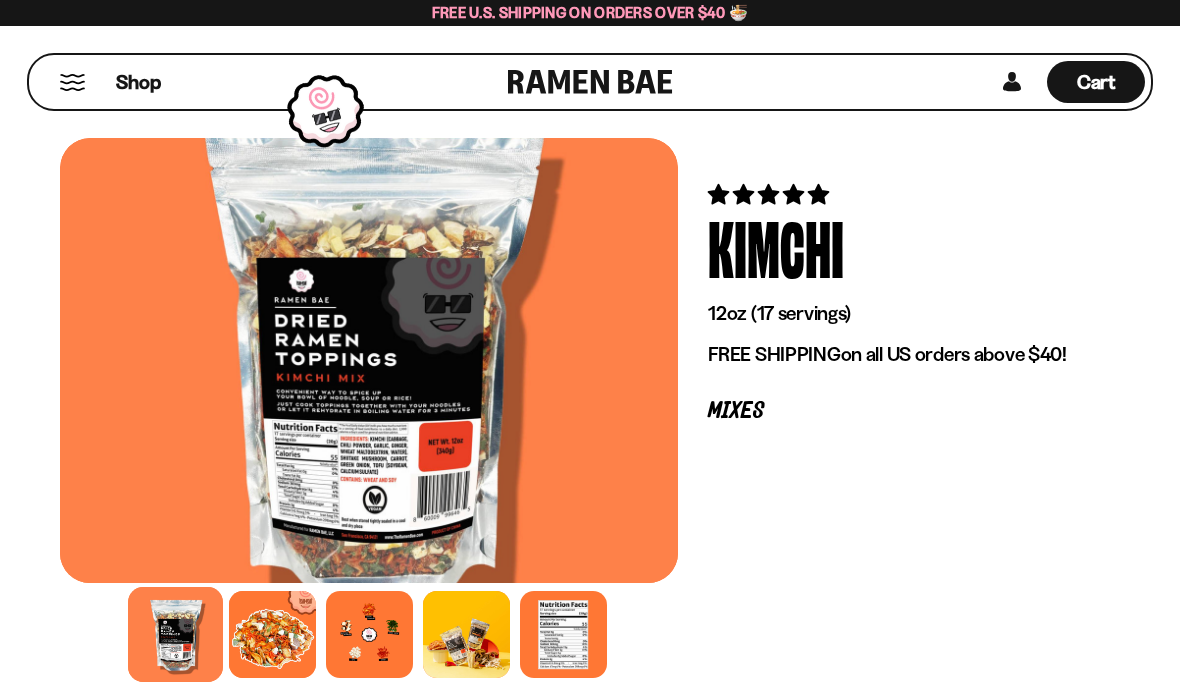 scroll, scrollTop: 0, scrollLeft: 0, axis: both 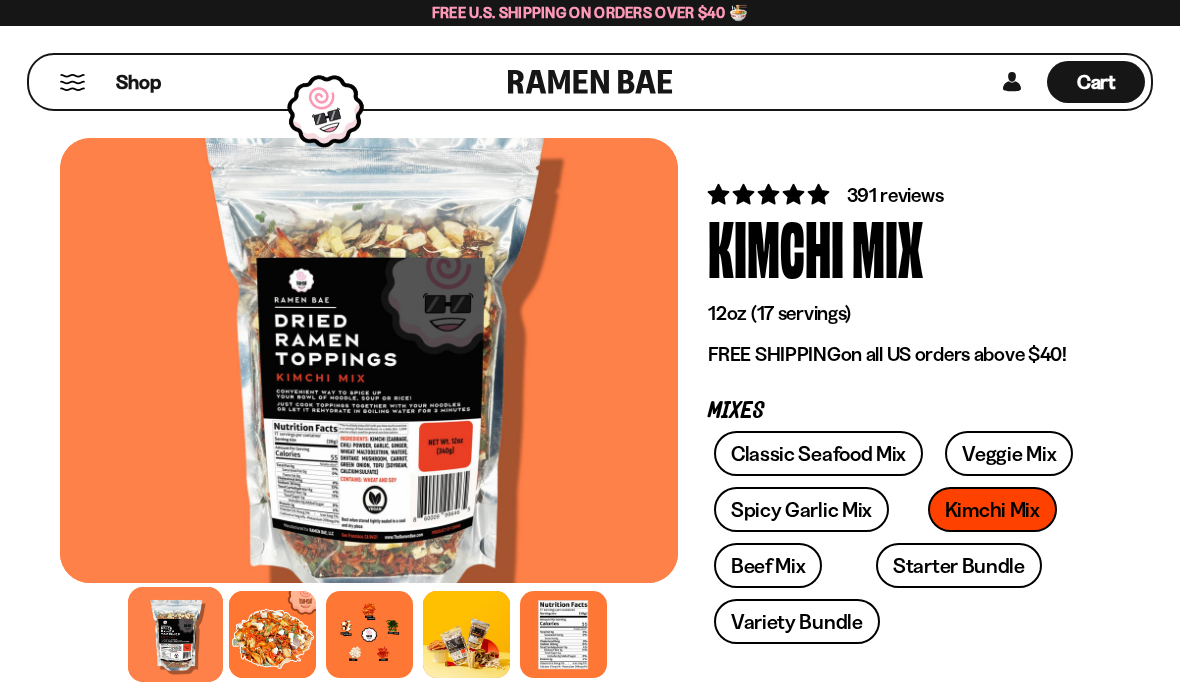 click at bounding box center [369, 634] 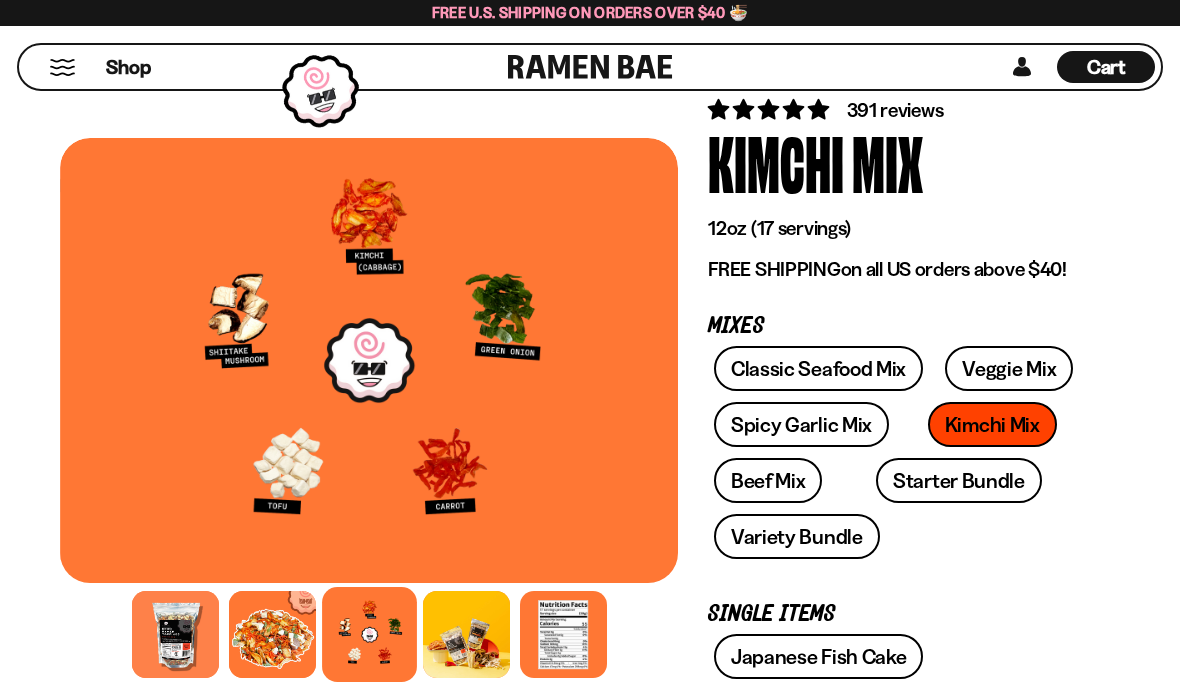 scroll, scrollTop: 0, scrollLeft: 0, axis: both 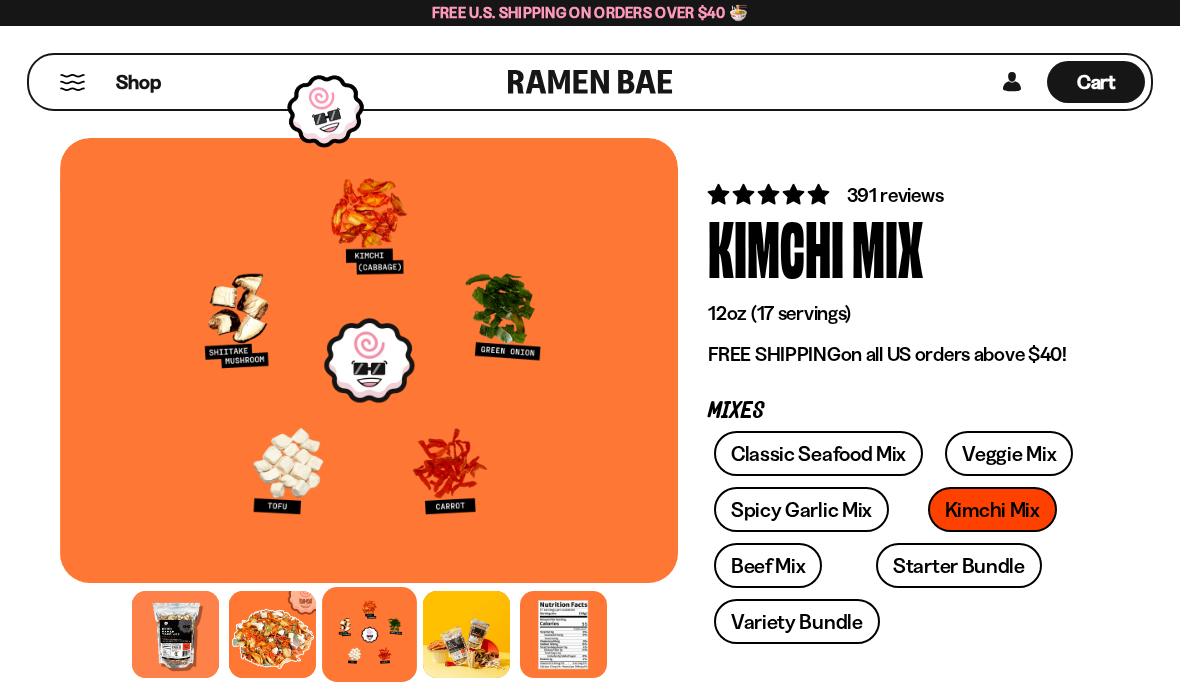 click on "Cart" at bounding box center [1096, 82] 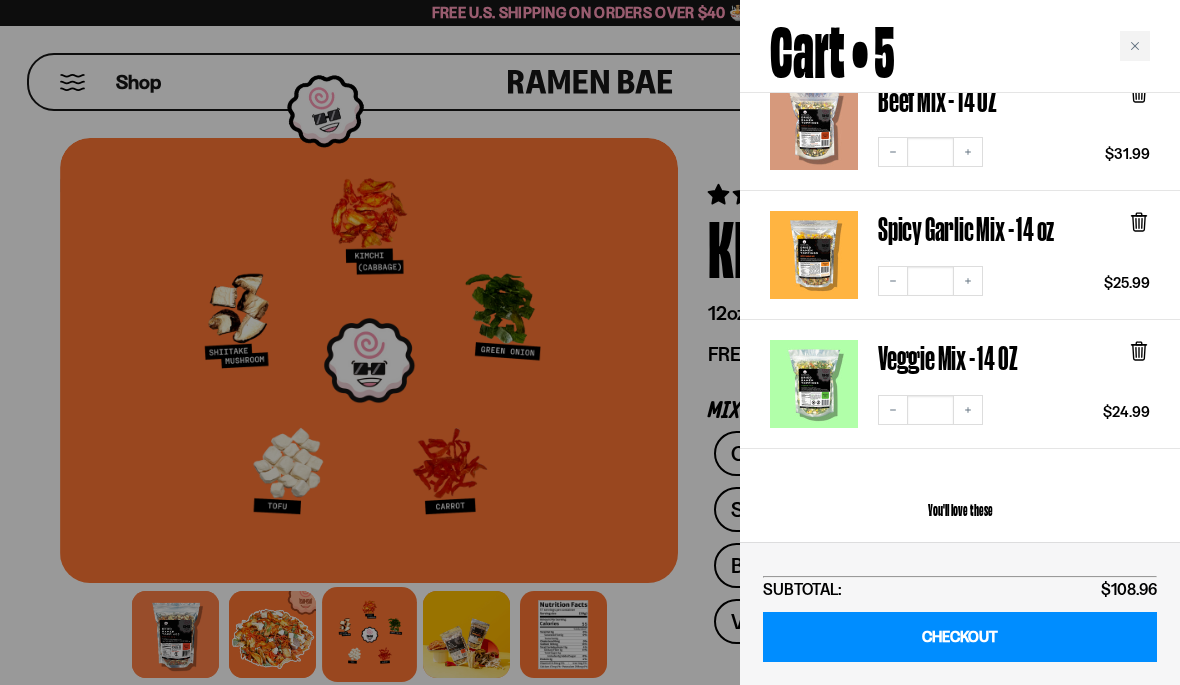 scroll, scrollTop: 487, scrollLeft: 0, axis: vertical 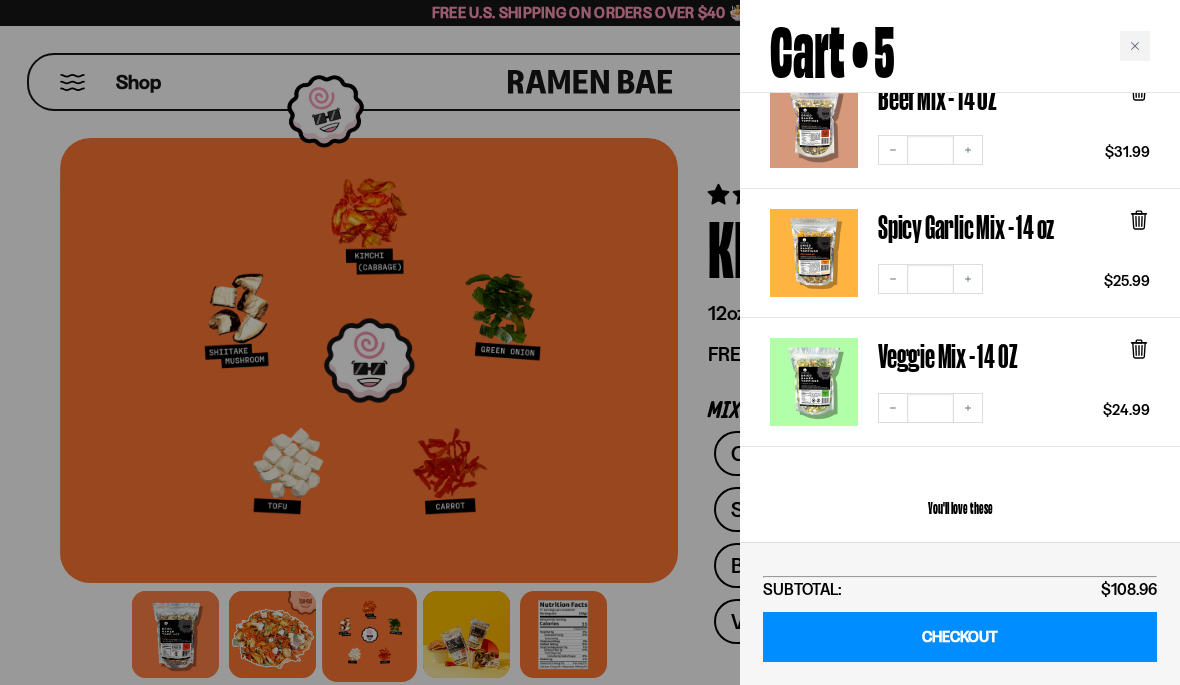 click on "CHECKOUT" at bounding box center [960, 637] 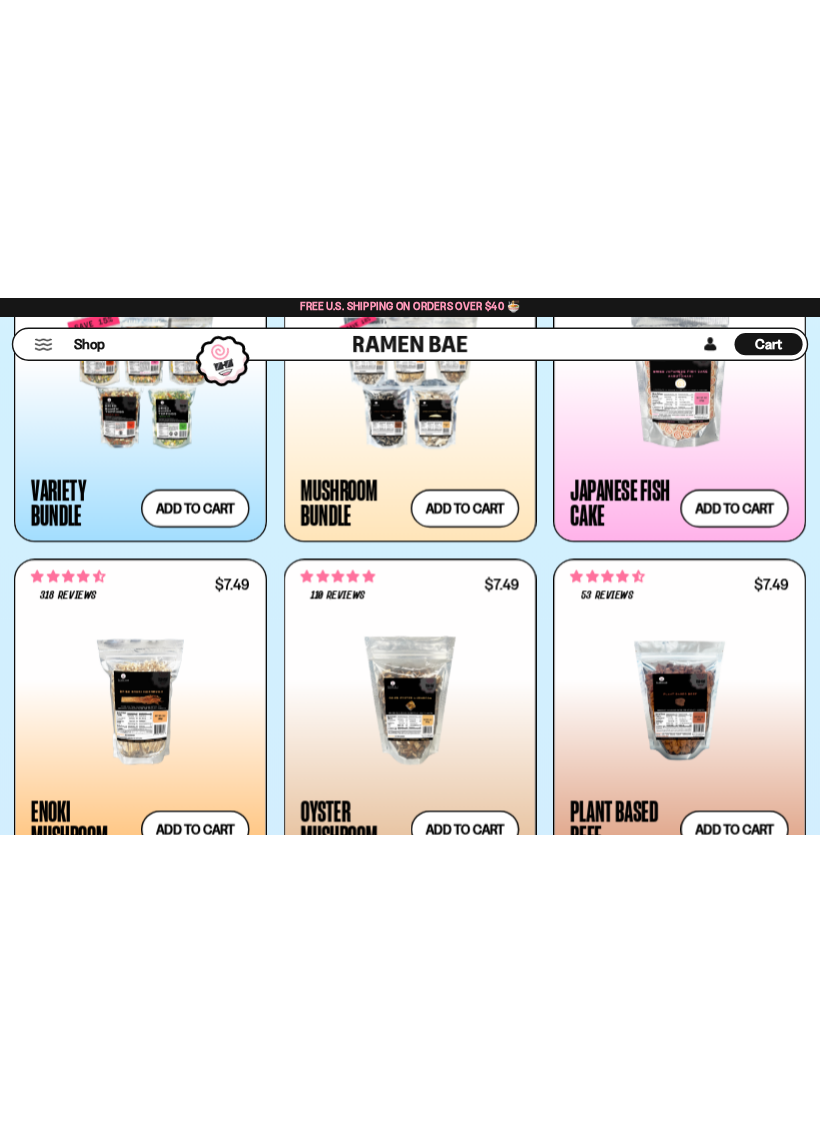 scroll, scrollTop: 2094, scrollLeft: 0, axis: vertical 